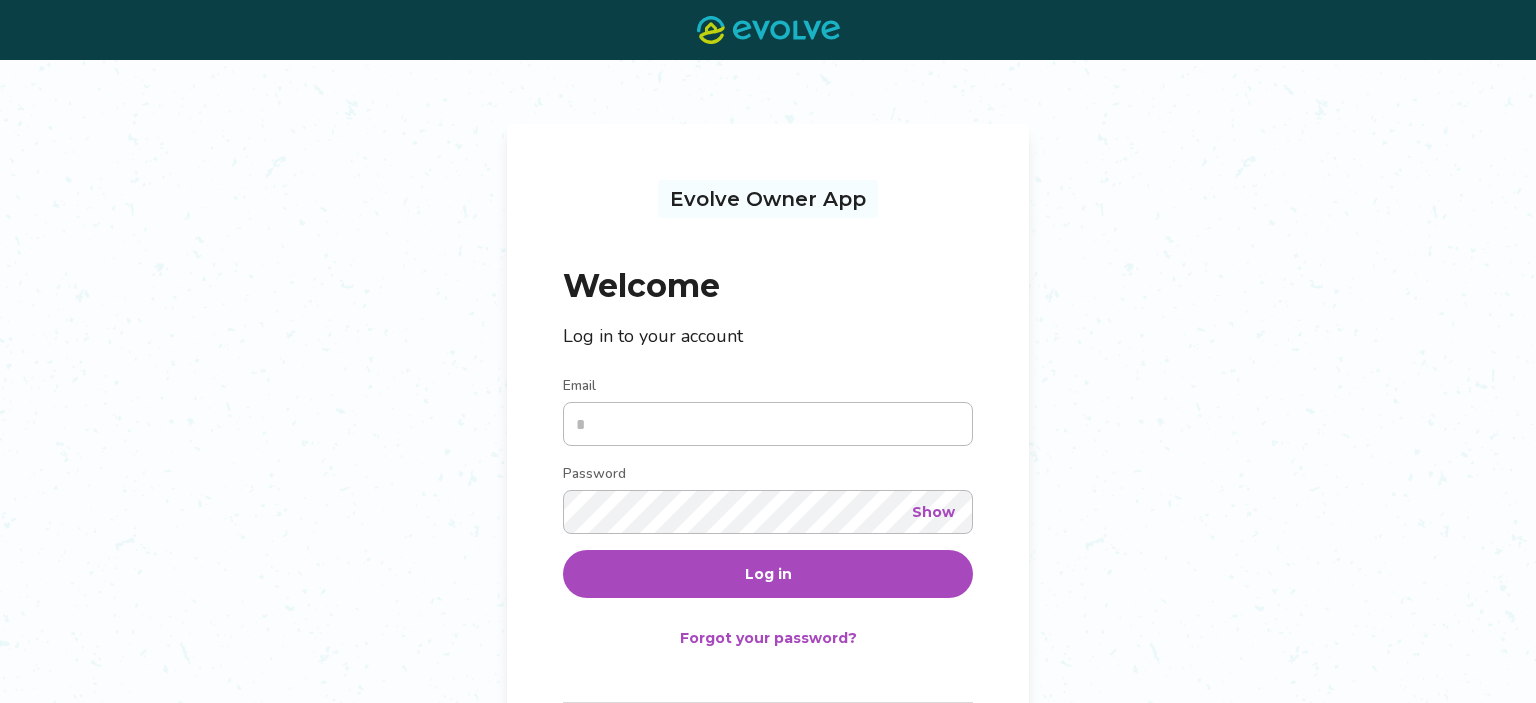 scroll, scrollTop: 0, scrollLeft: 0, axis: both 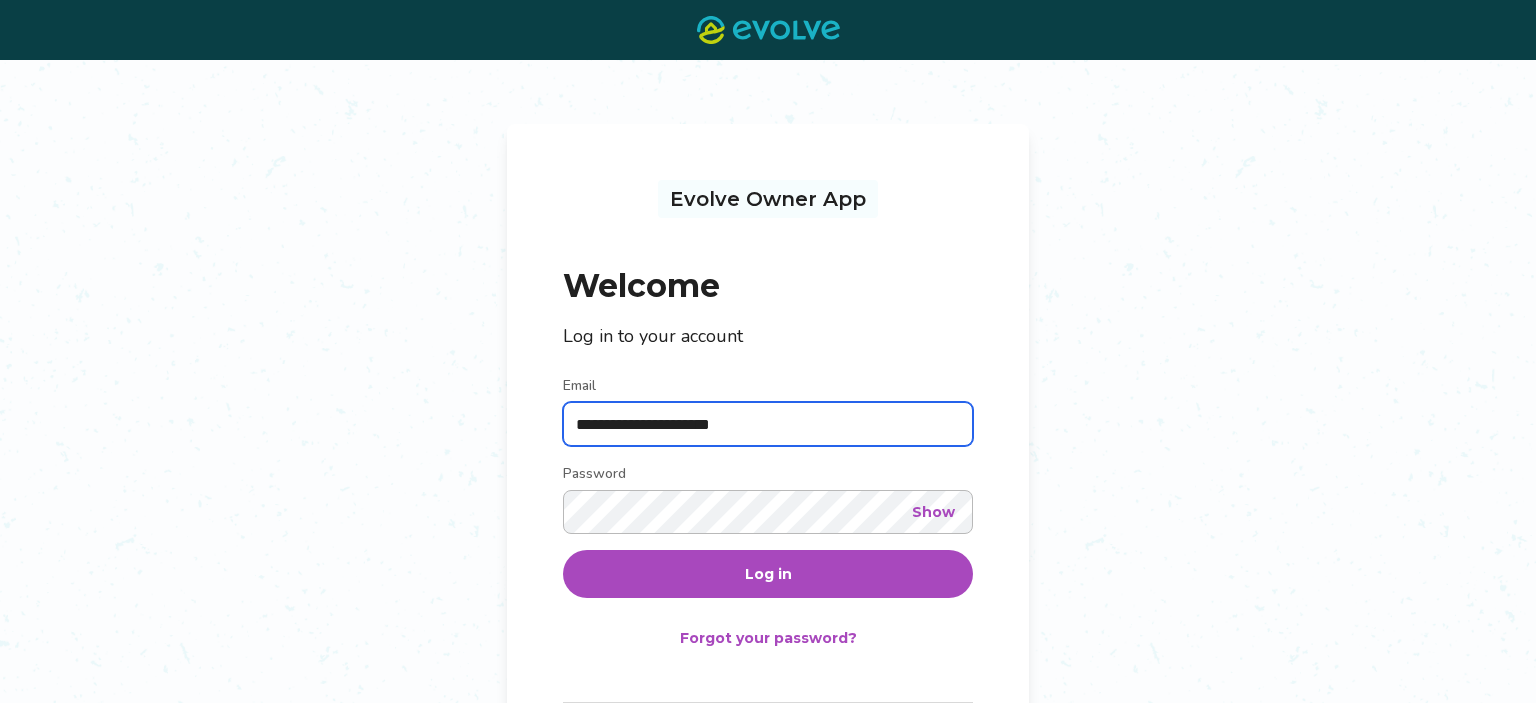 type on "**********" 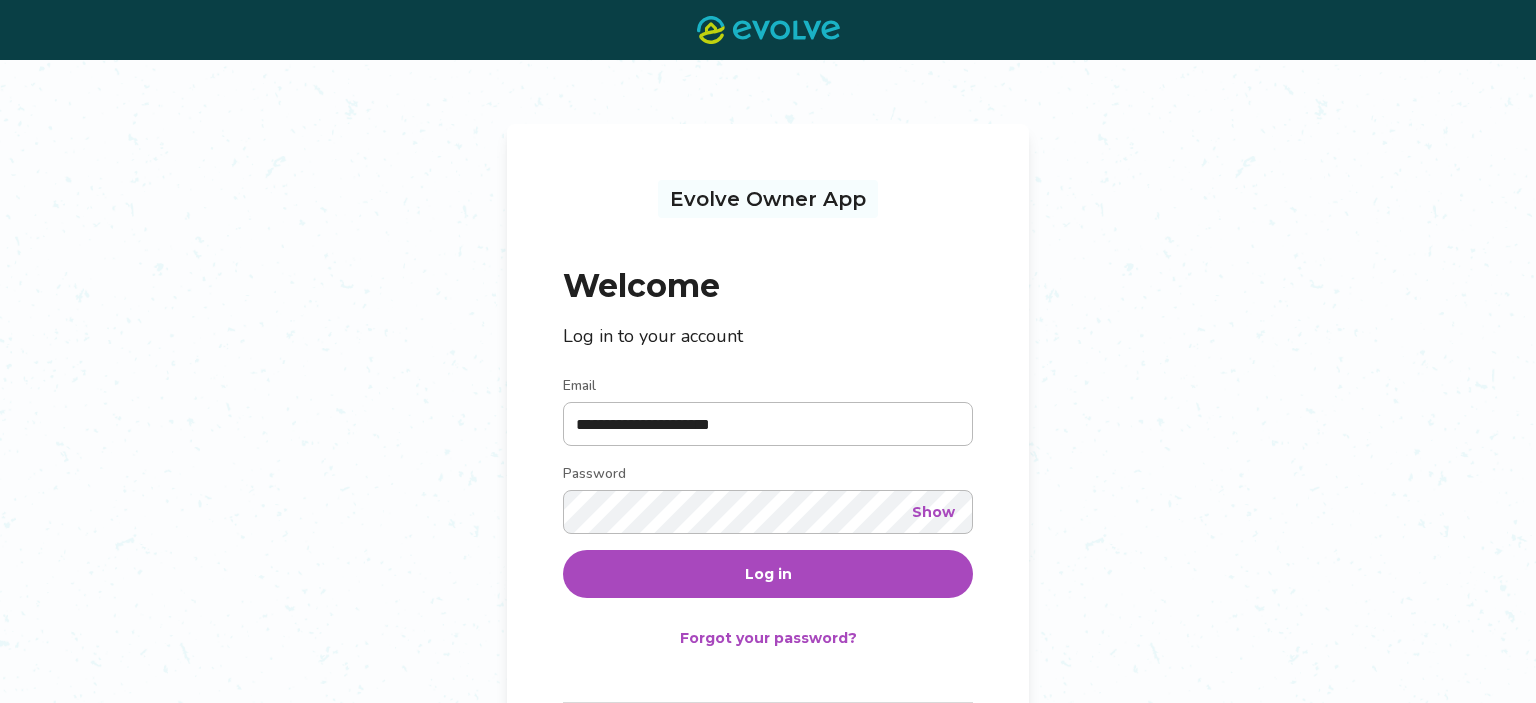 click on "Log in" at bounding box center [768, 574] 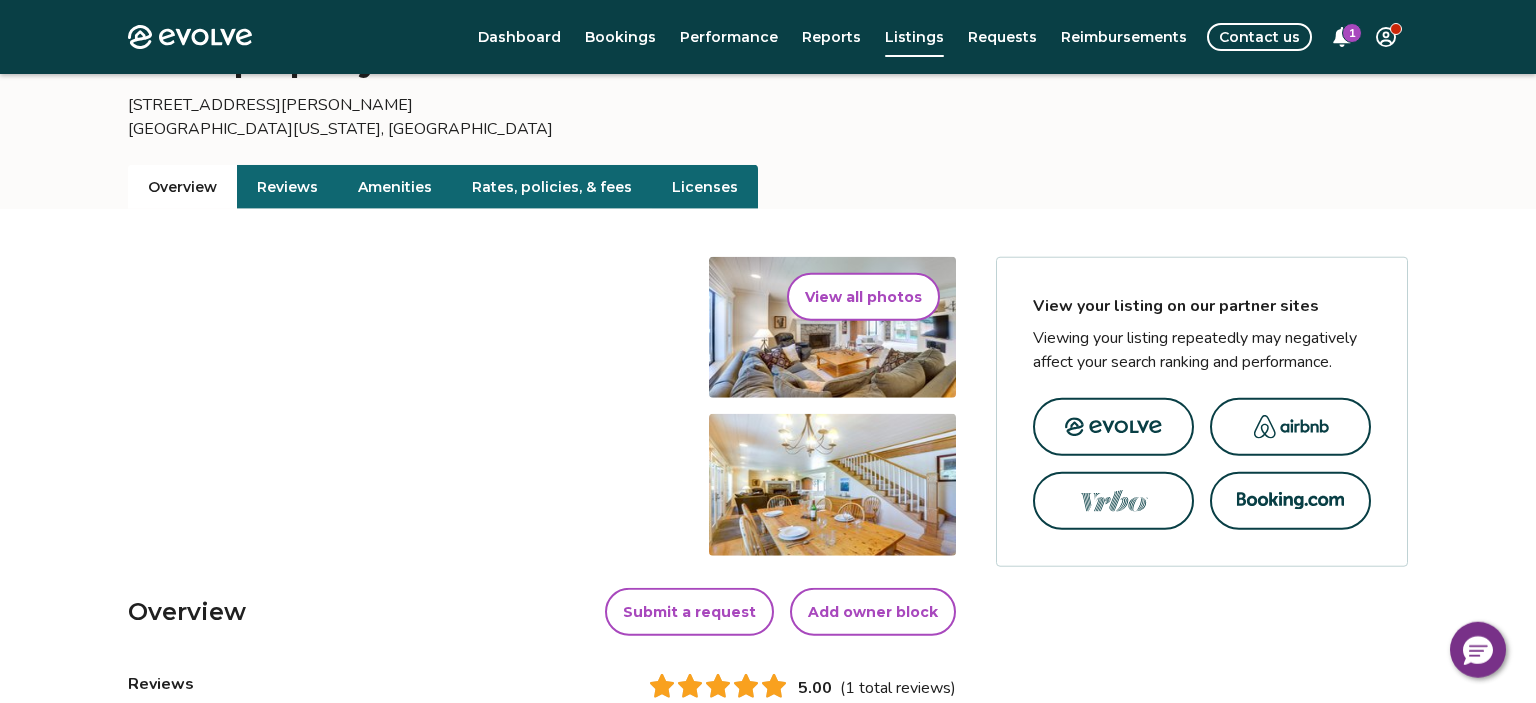 scroll, scrollTop: 105, scrollLeft: 0, axis: vertical 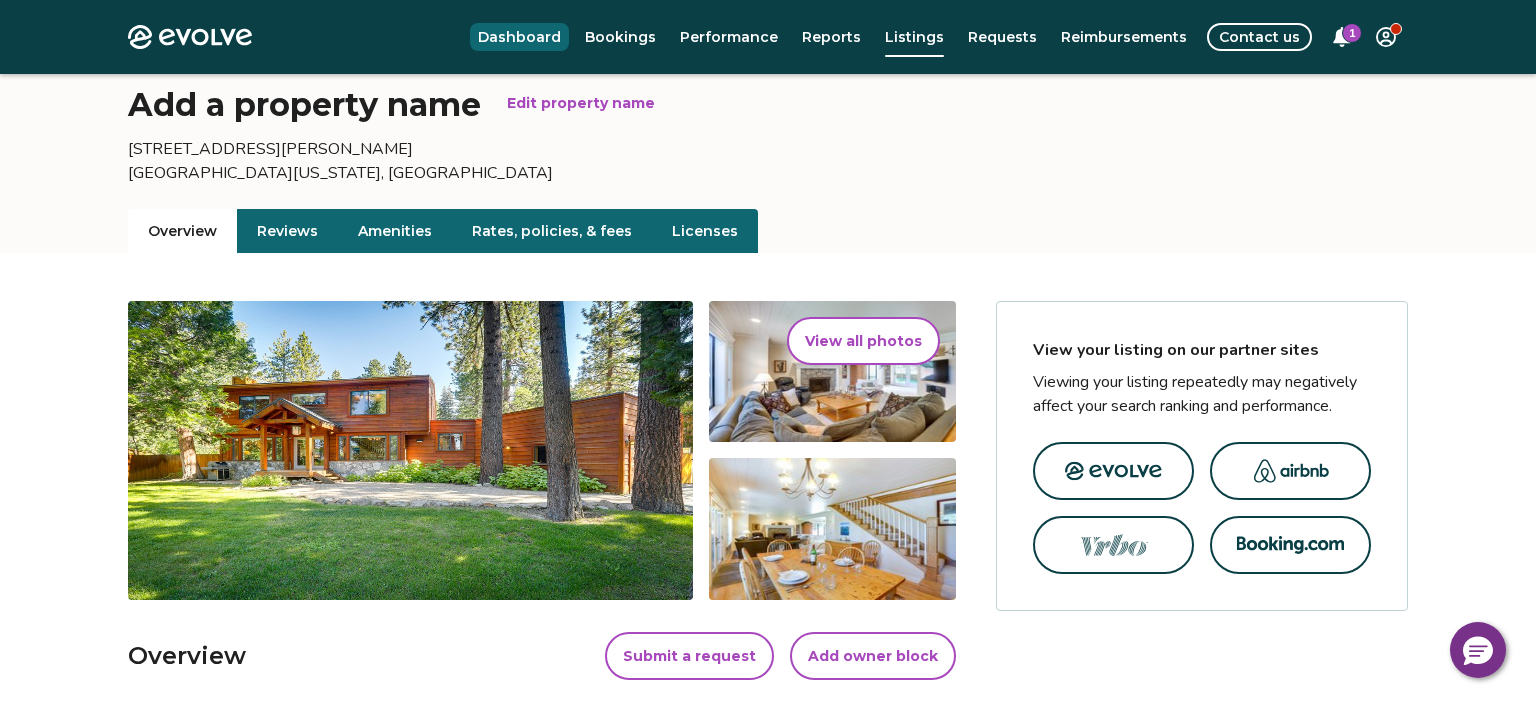 click on "Dashboard" at bounding box center [519, 37] 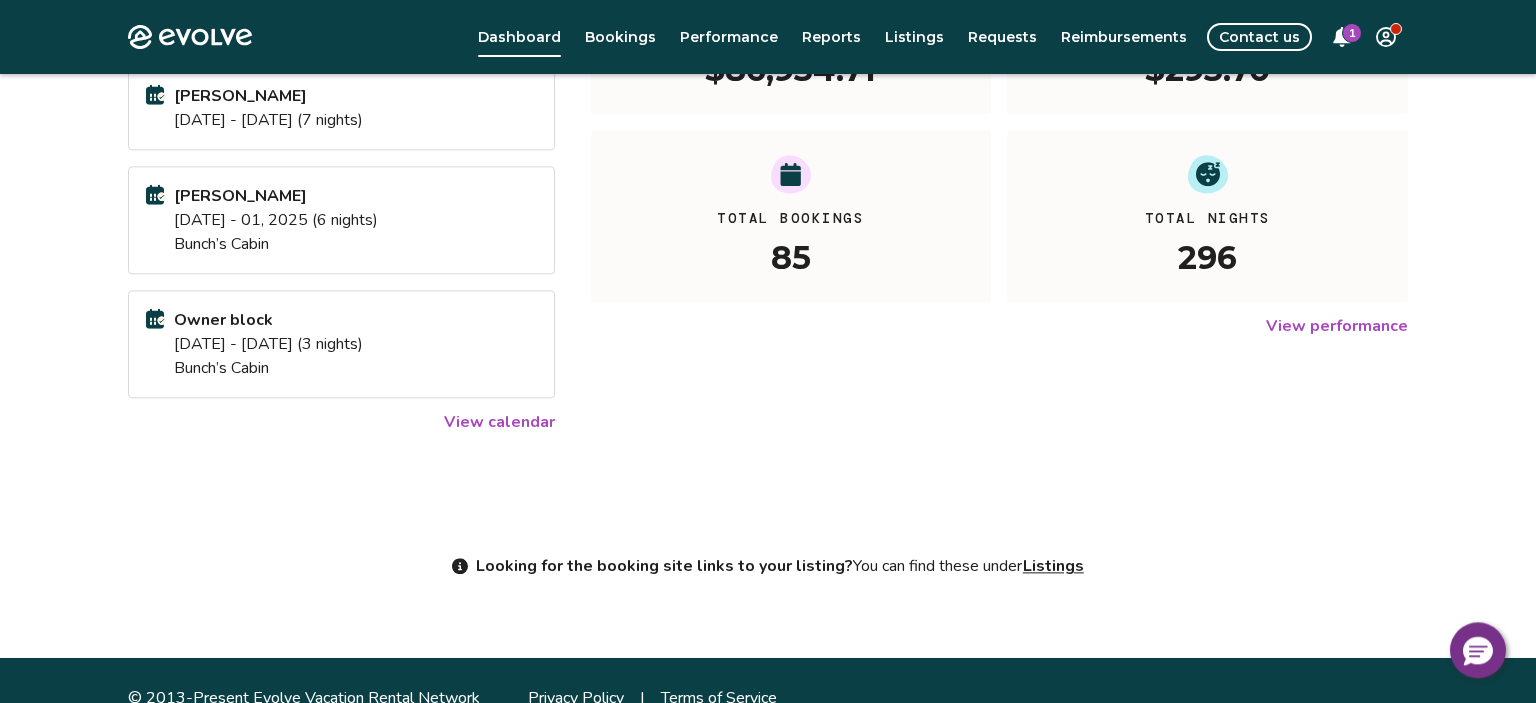 scroll, scrollTop: 422, scrollLeft: 0, axis: vertical 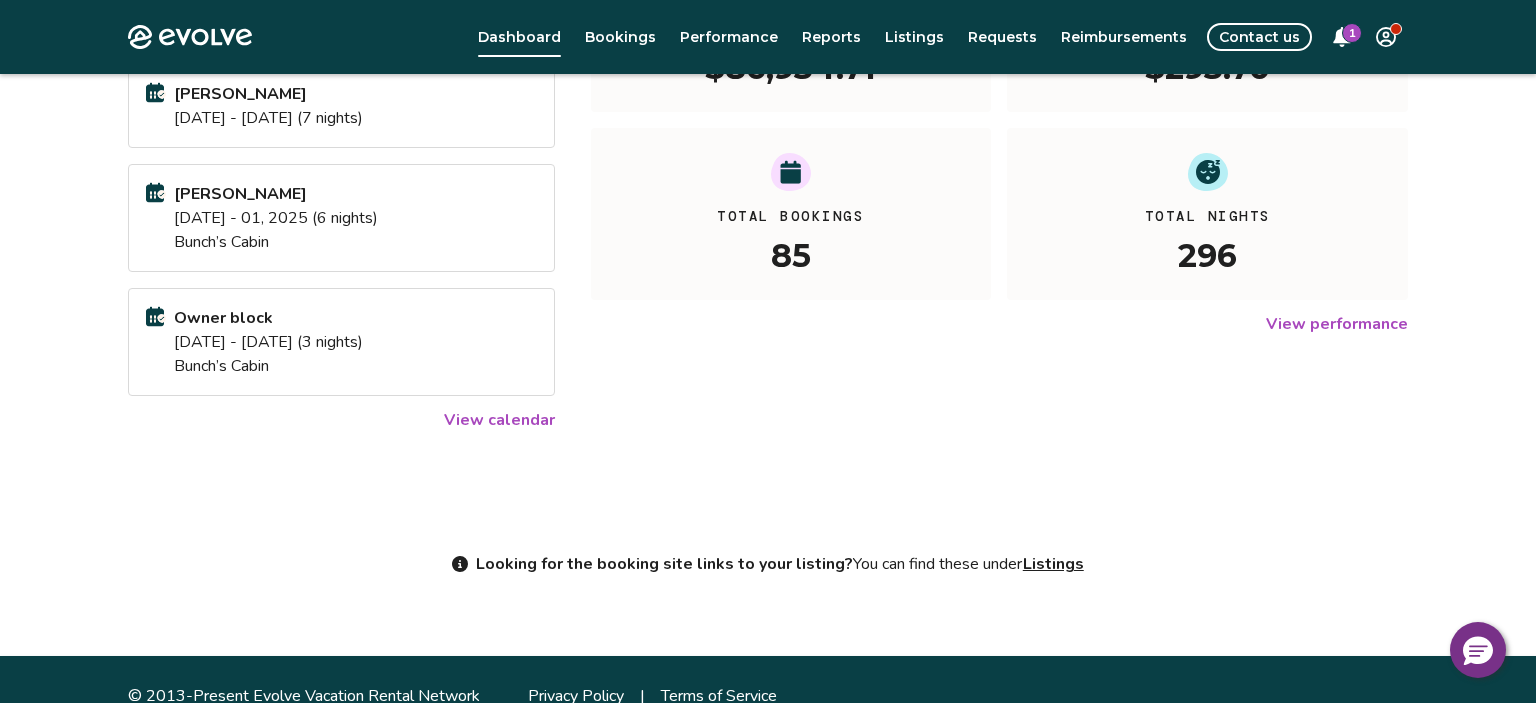 click on "View calendar" at bounding box center (499, 420) 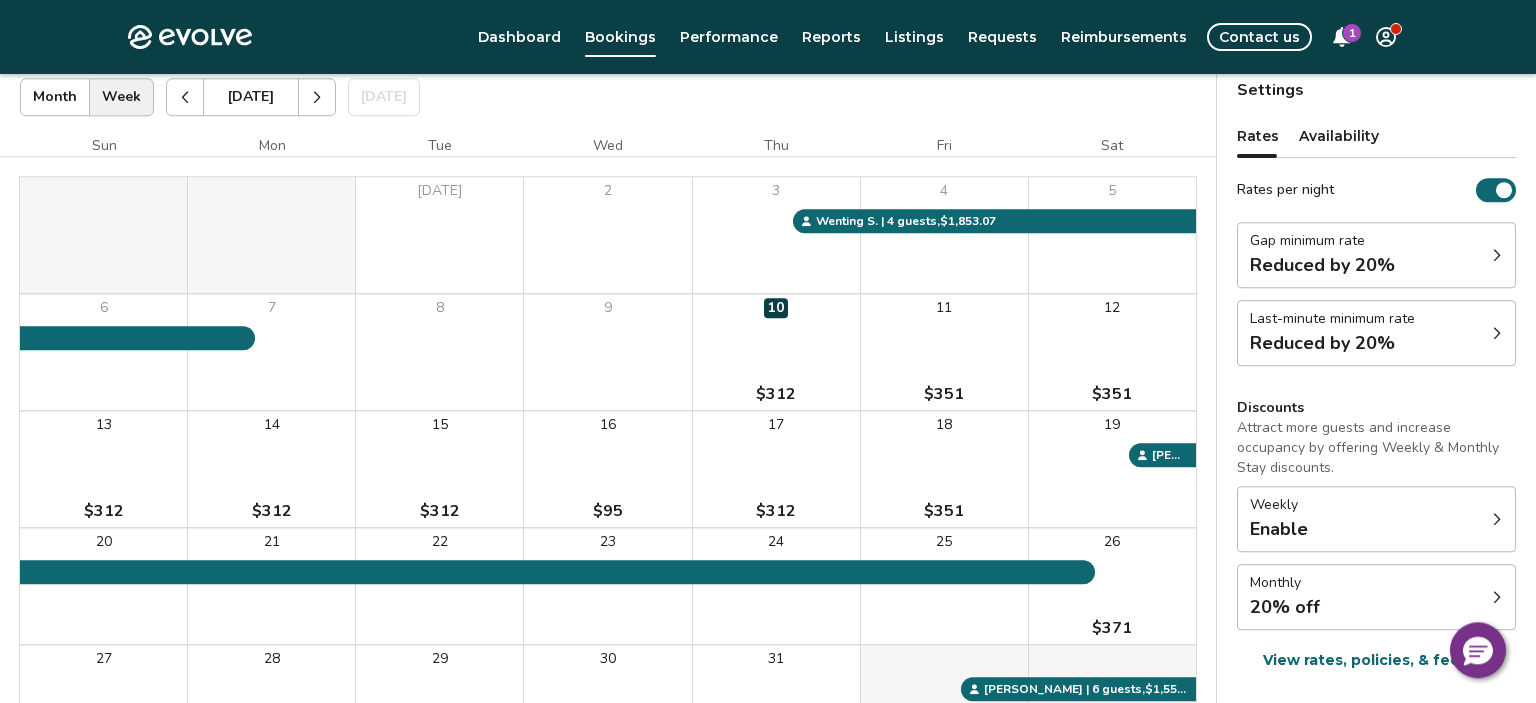 scroll, scrollTop: 120, scrollLeft: 0, axis: vertical 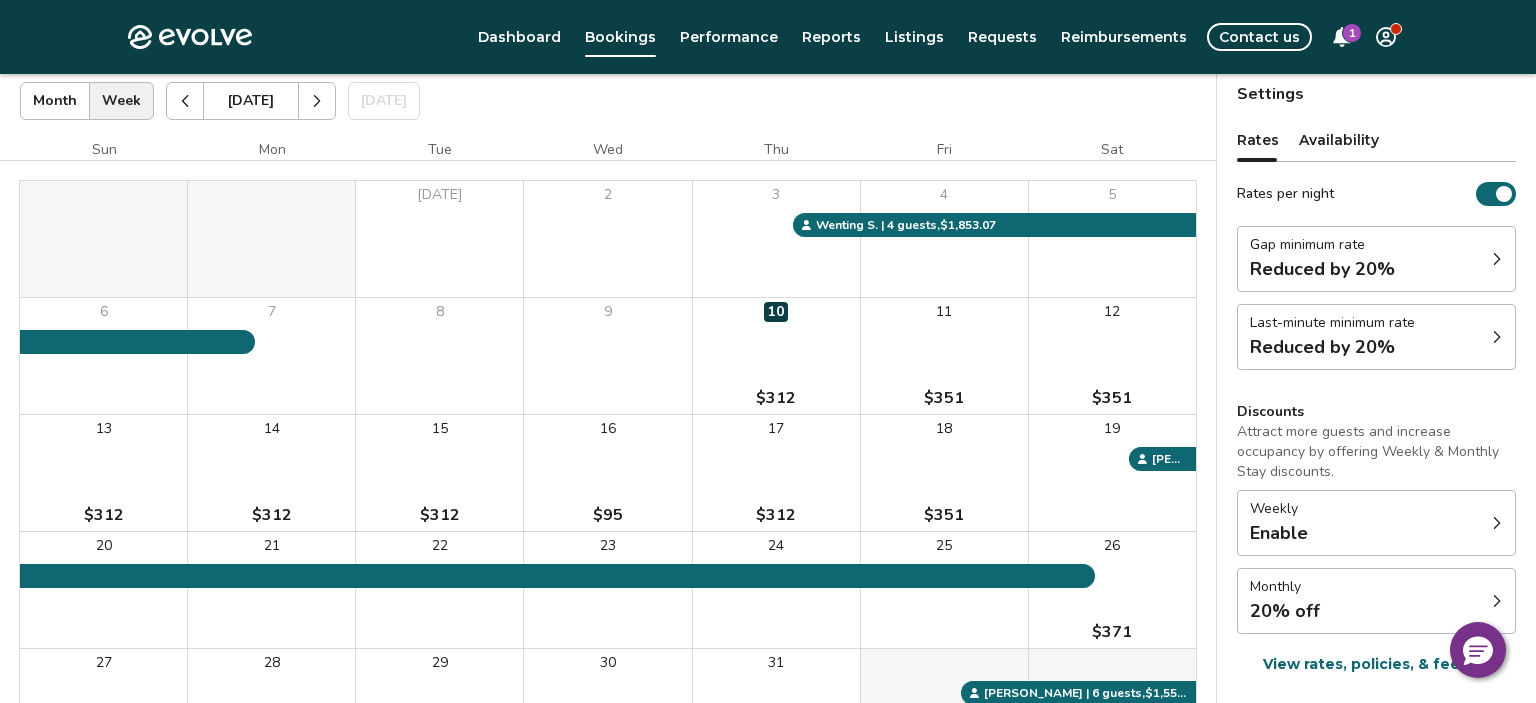 click on "Availability" at bounding box center [1339, 140] 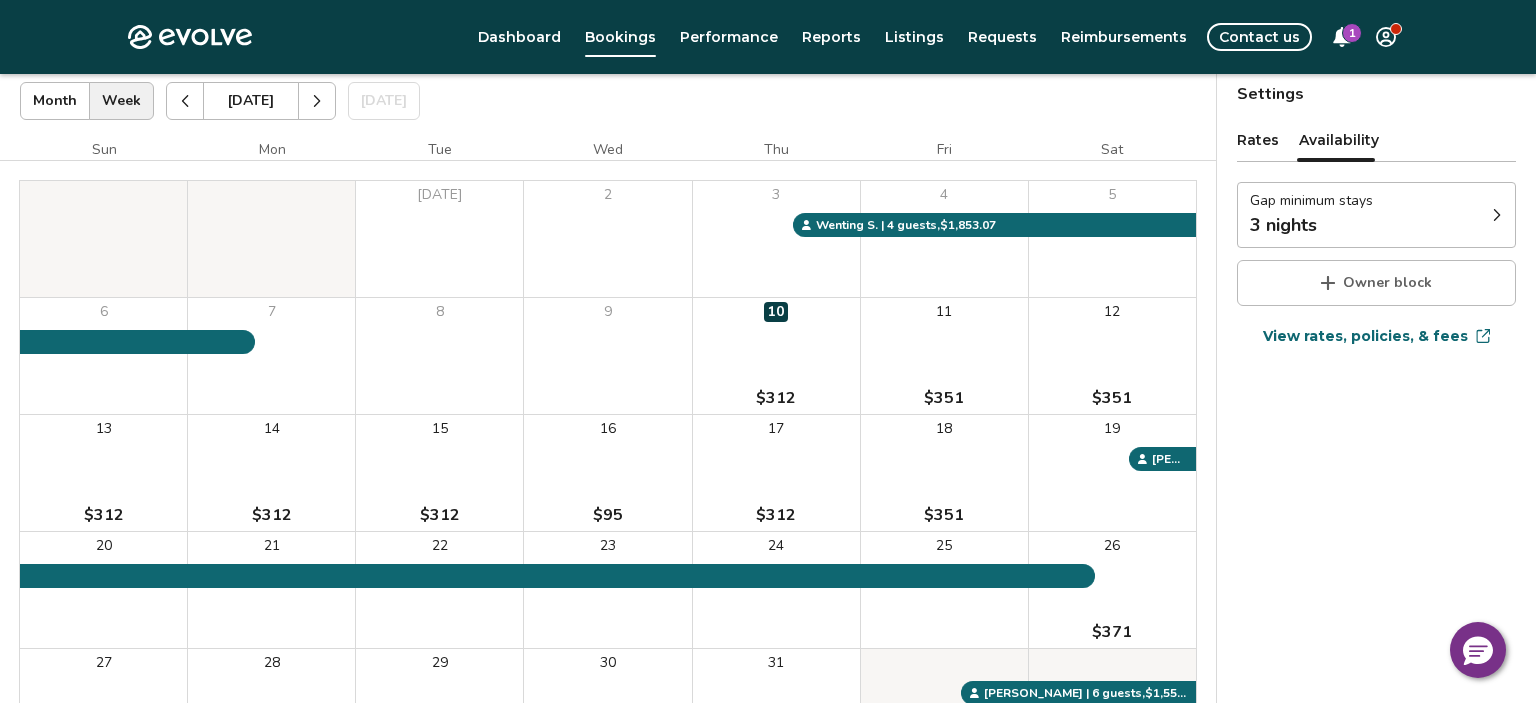 click on "Rates" at bounding box center (1258, 140) 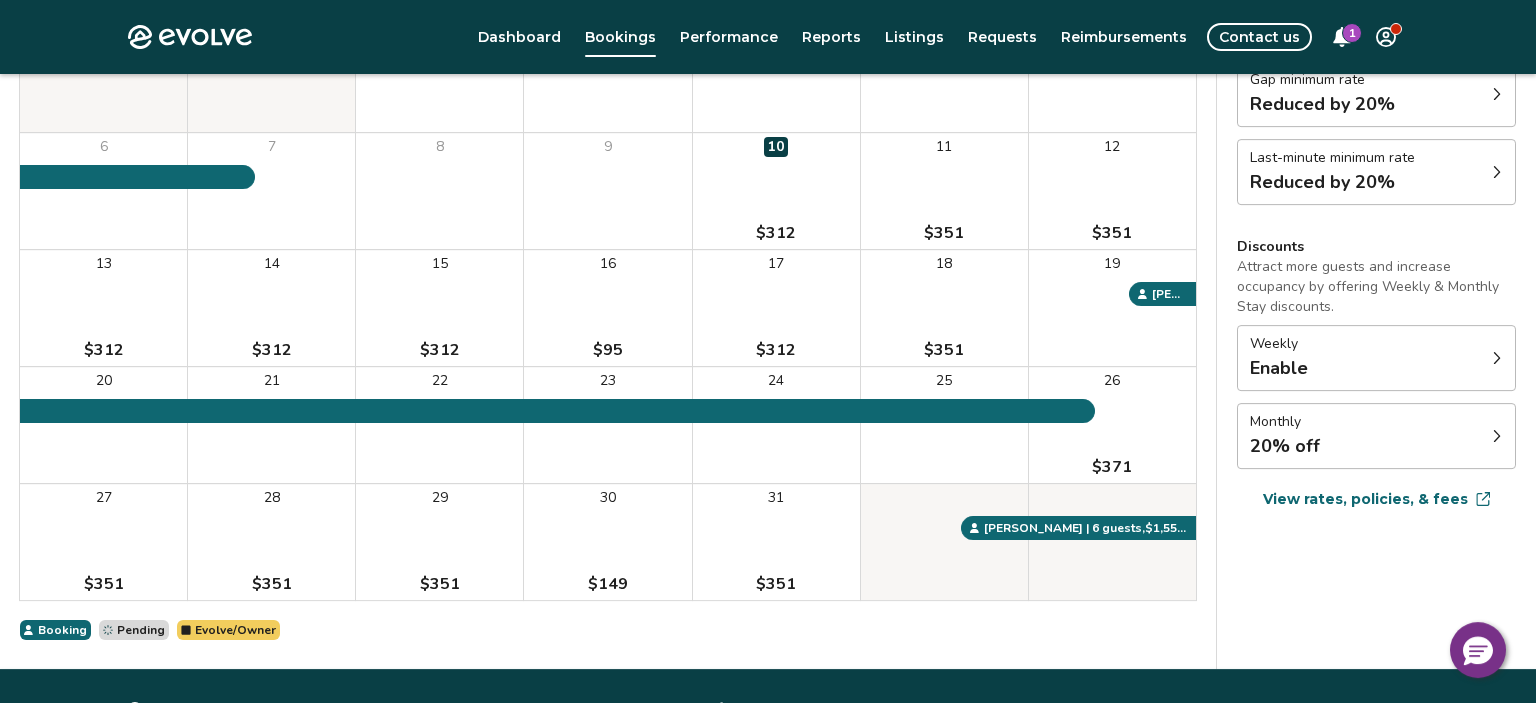 scroll, scrollTop: 331, scrollLeft: 0, axis: vertical 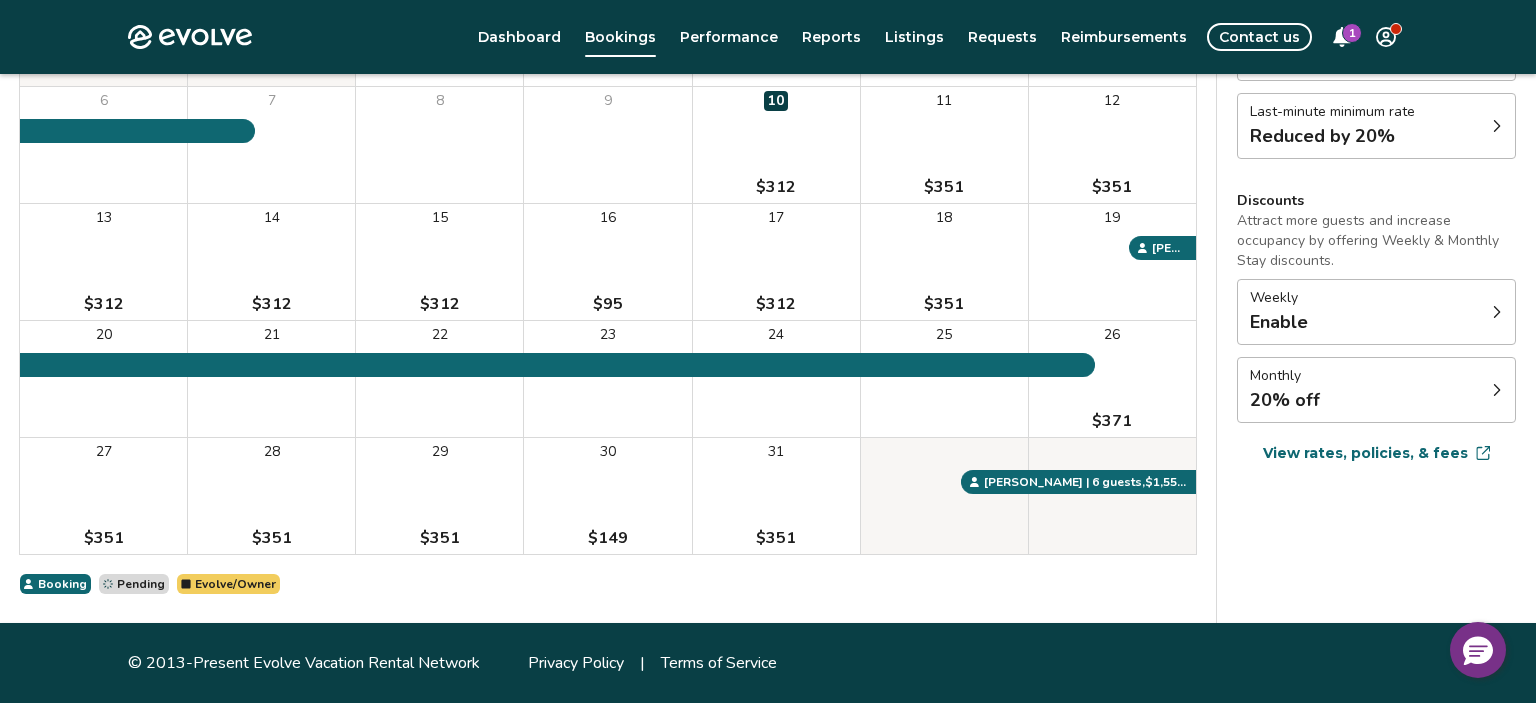 click on "View rates, policies, & fees" at bounding box center (1365, 453) 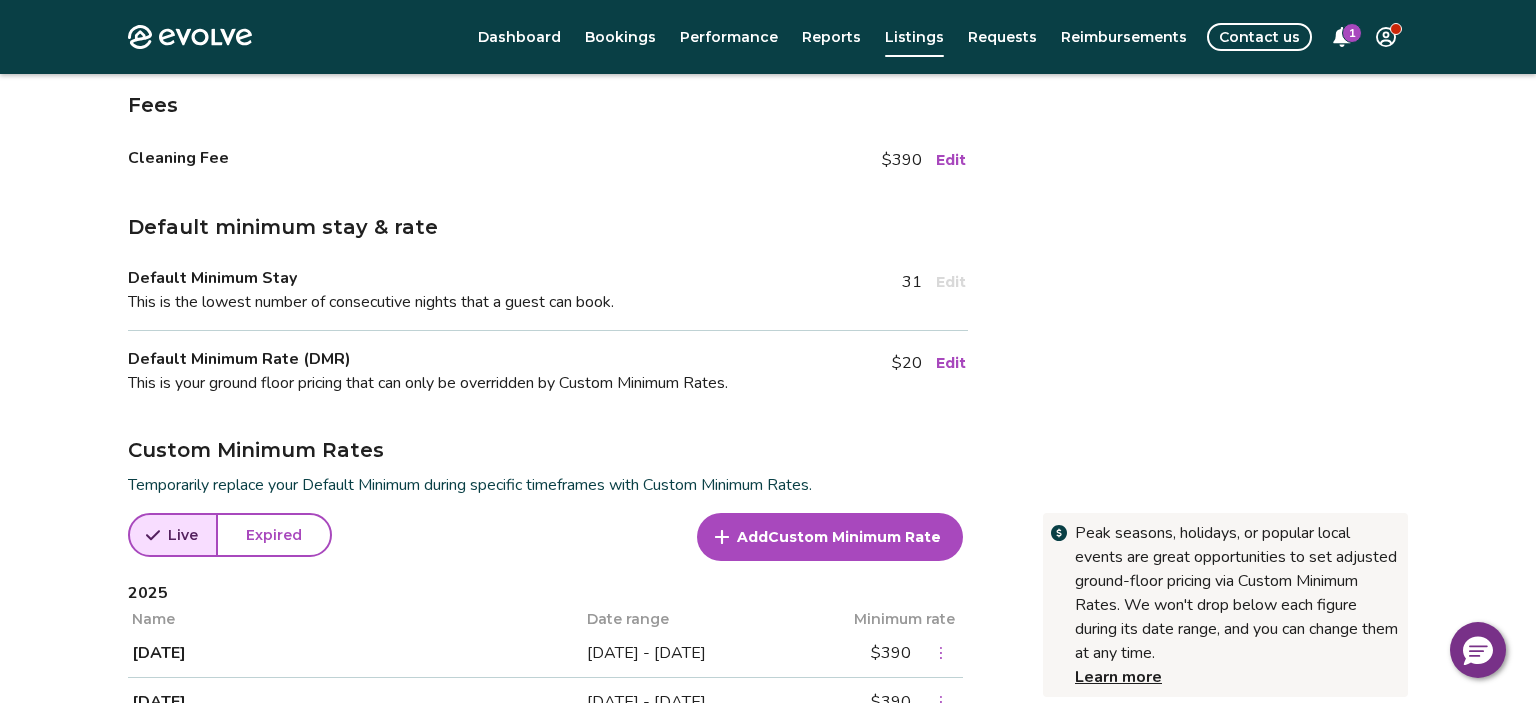 scroll, scrollTop: 422, scrollLeft: 0, axis: vertical 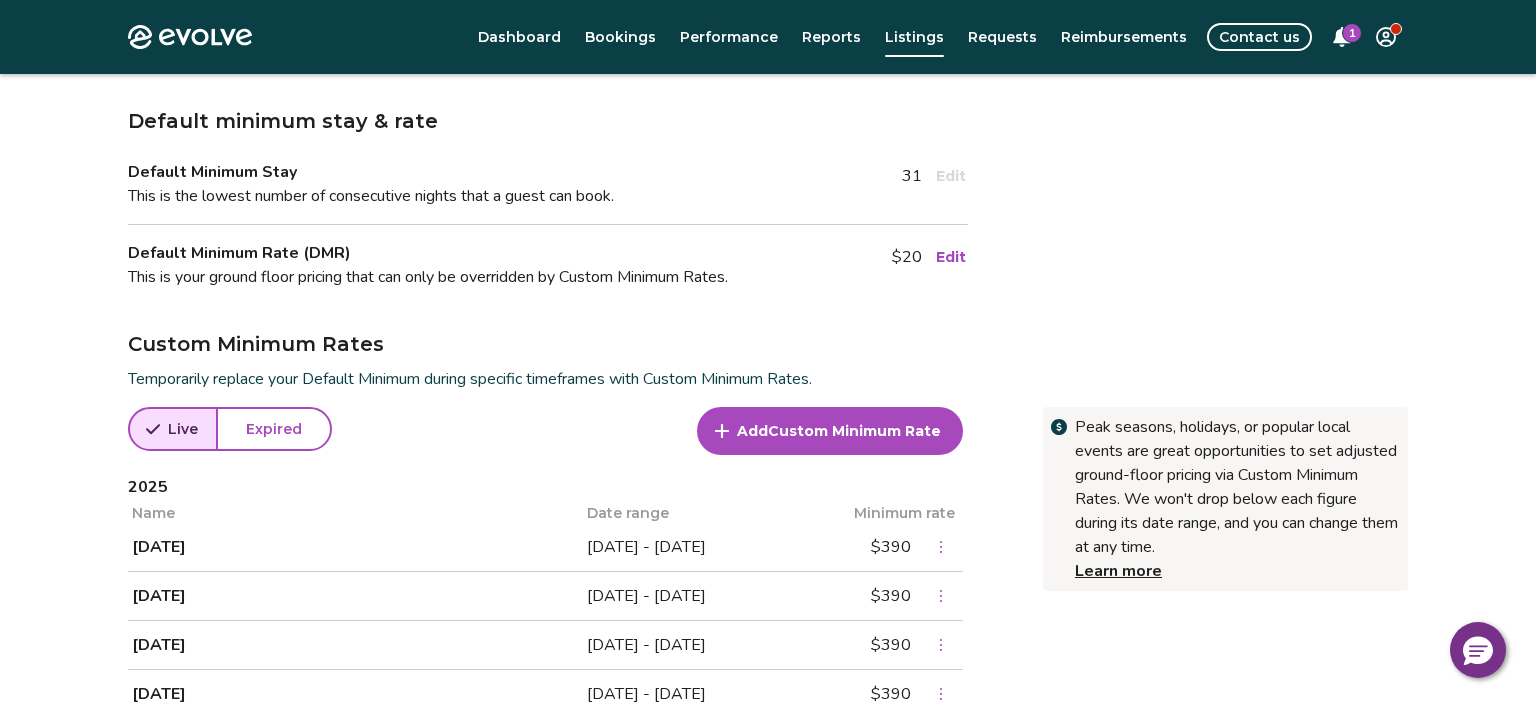 click on "Edit" at bounding box center (951, 257) 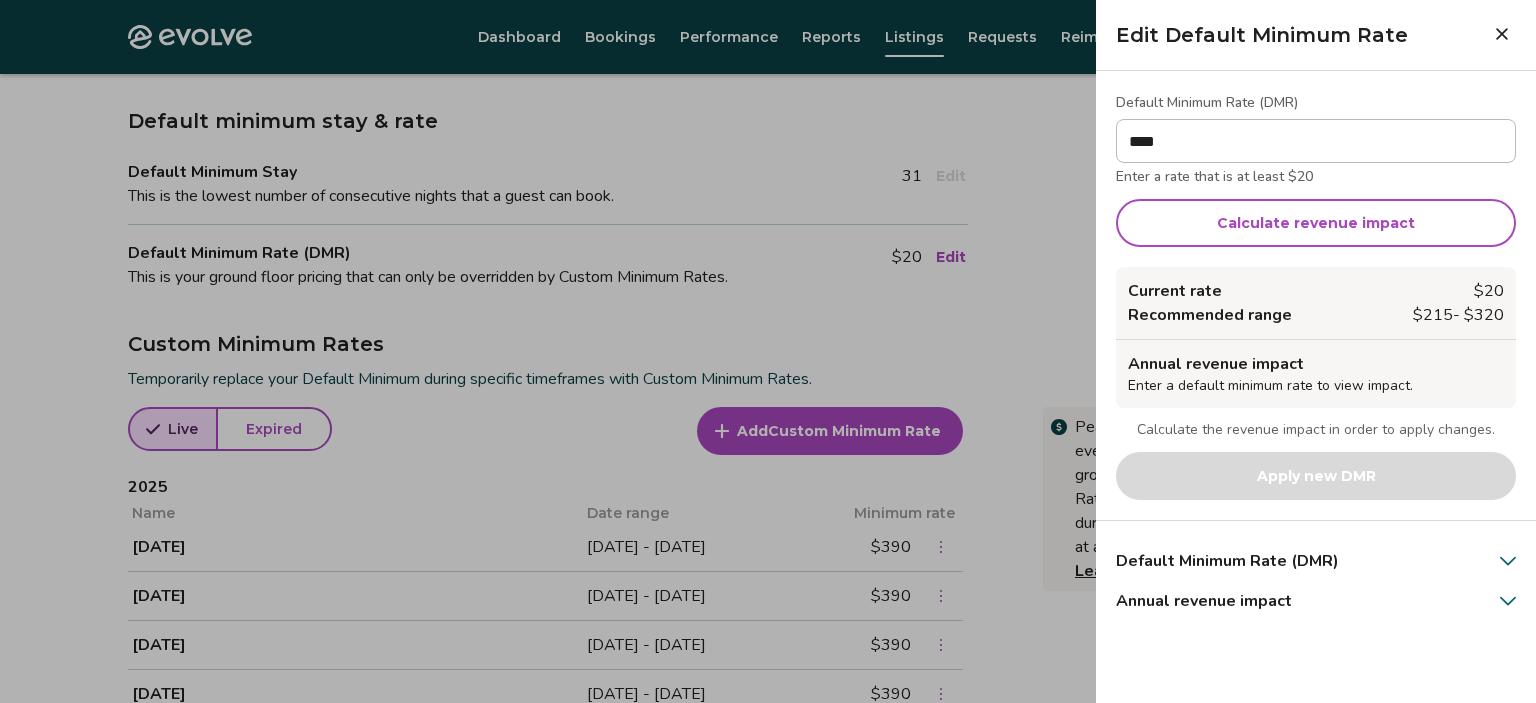 click on "Calculate revenue impact" at bounding box center [1316, 223] 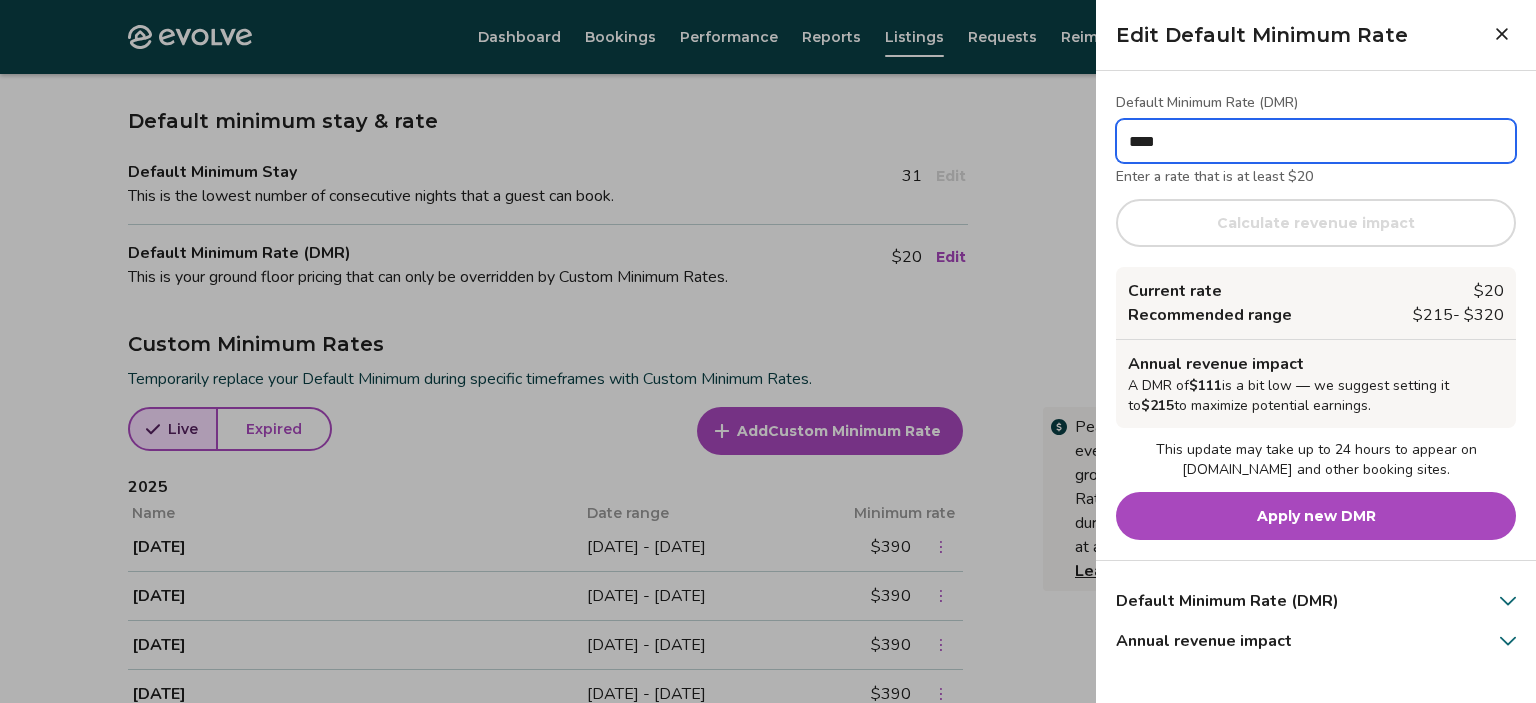 click on "****" at bounding box center [1316, 141] 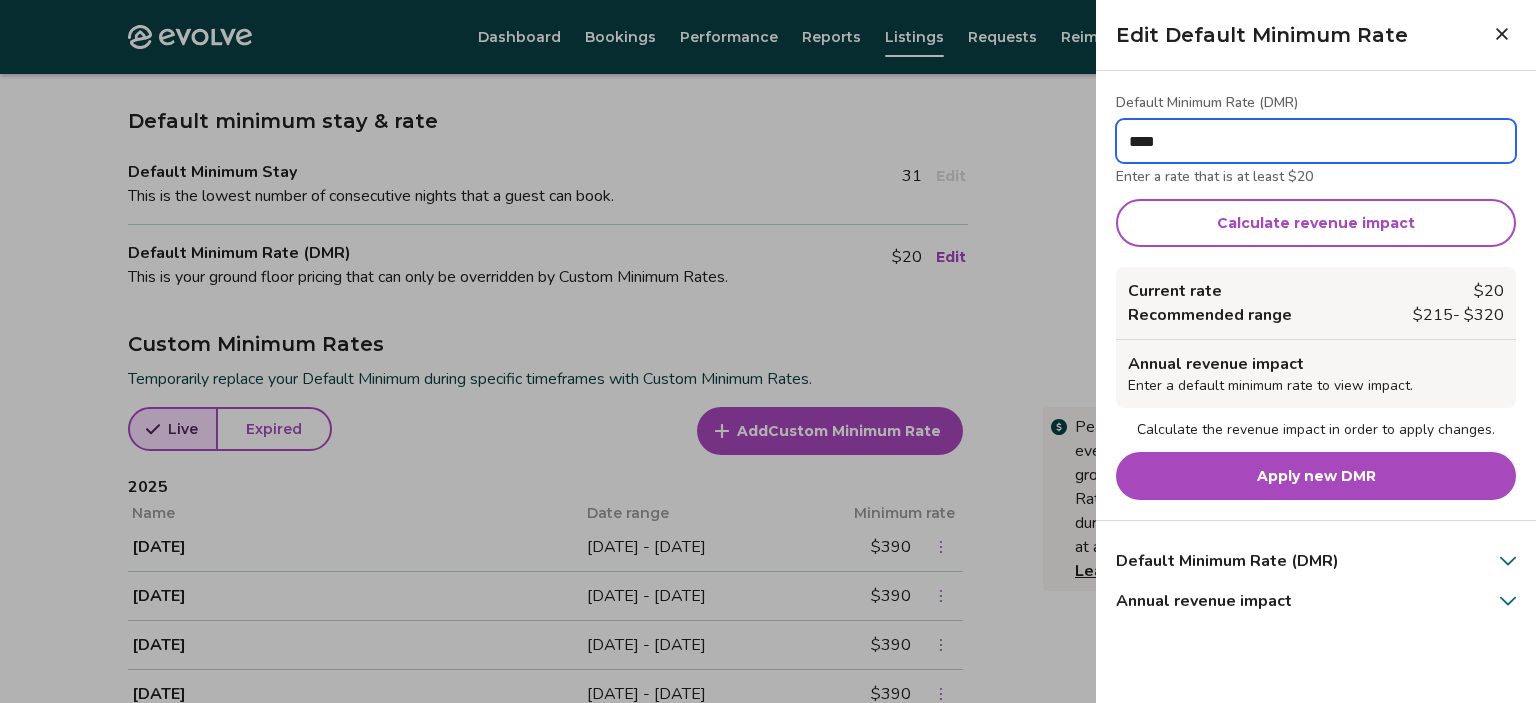 type on "****" 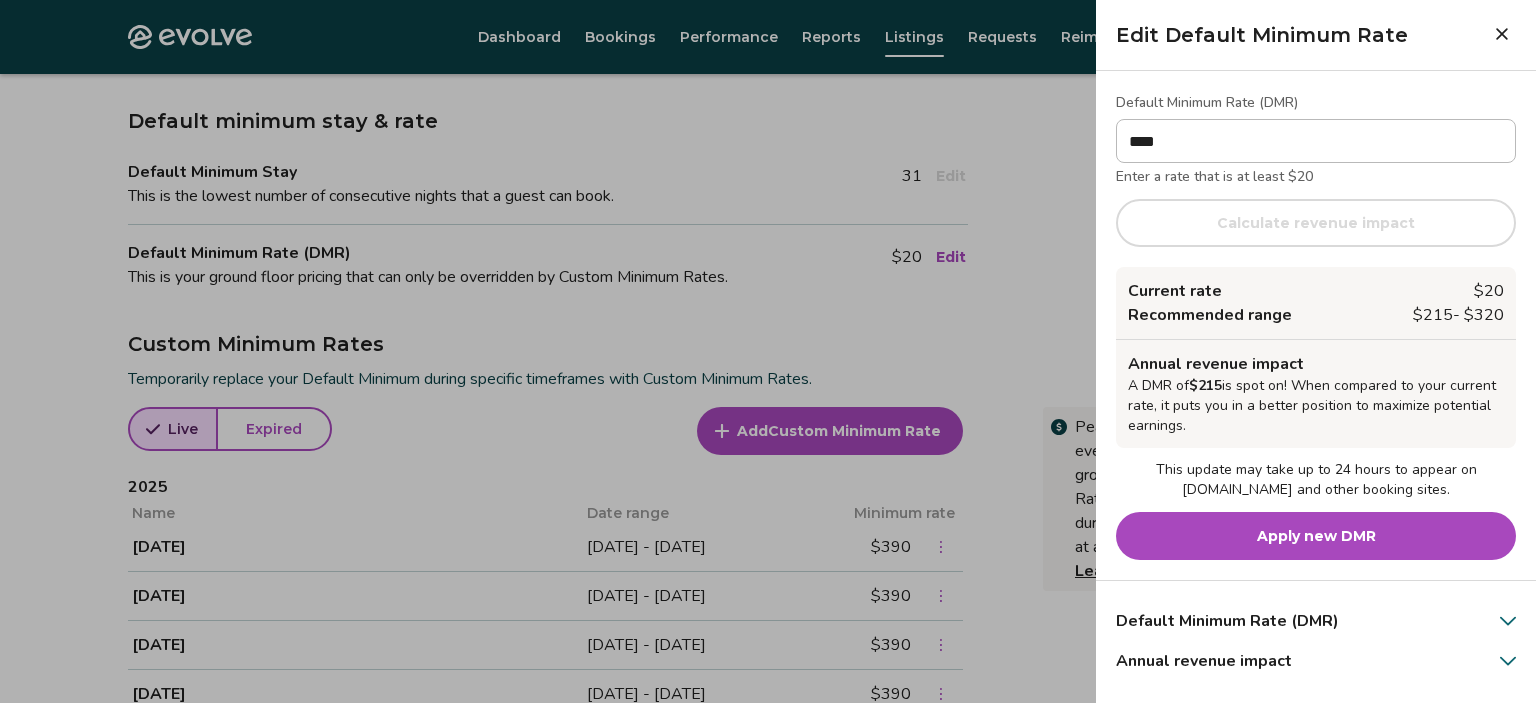 click 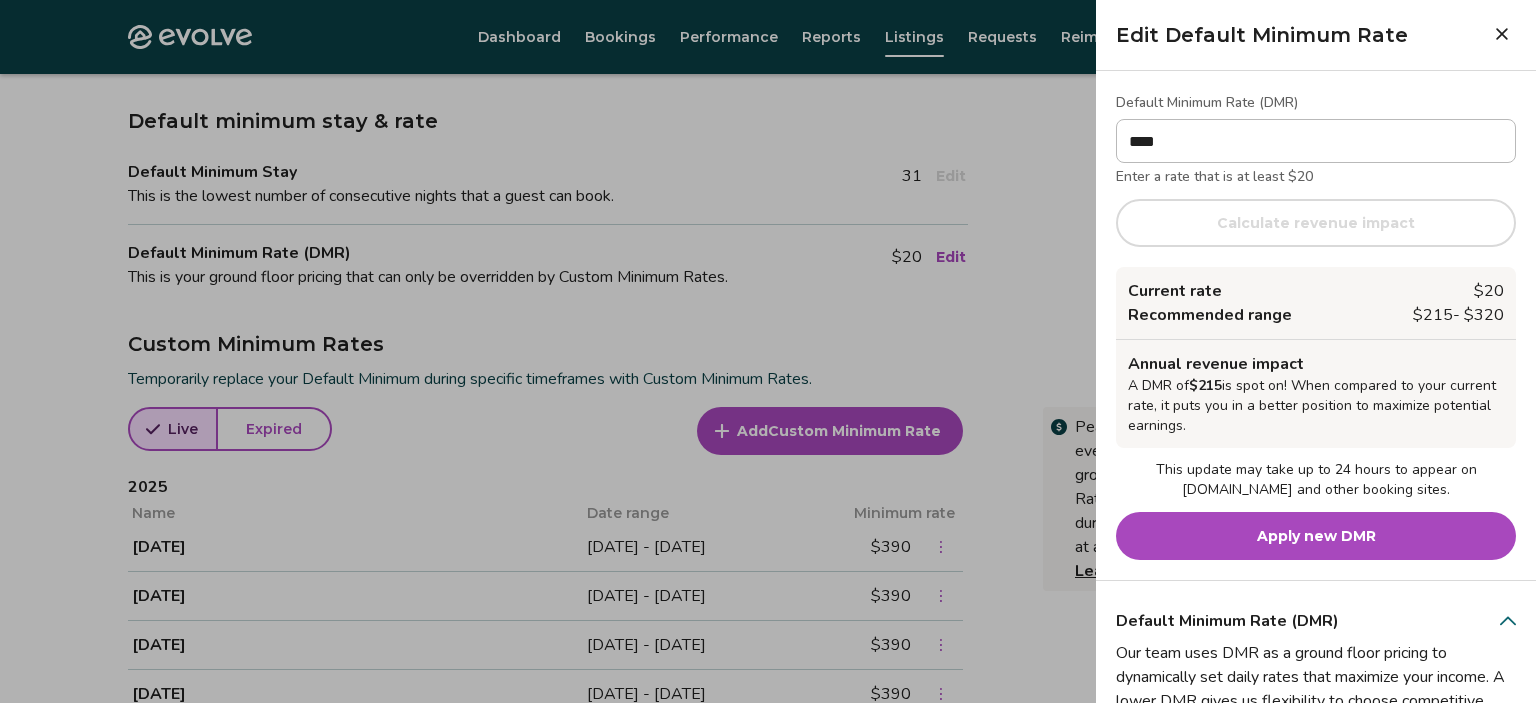 scroll, scrollTop: 130, scrollLeft: 0, axis: vertical 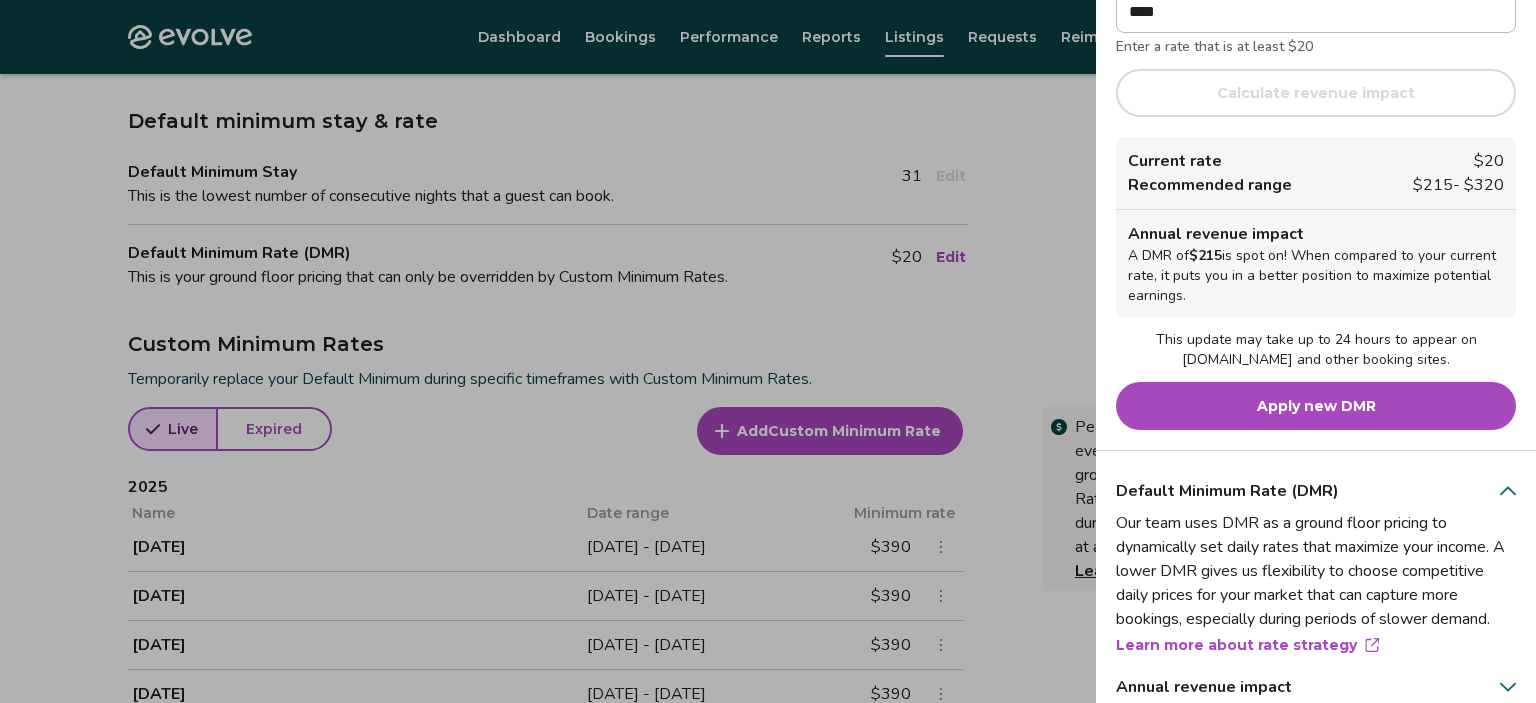 click on "Apply new DMR" at bounding box center [1316, 406] 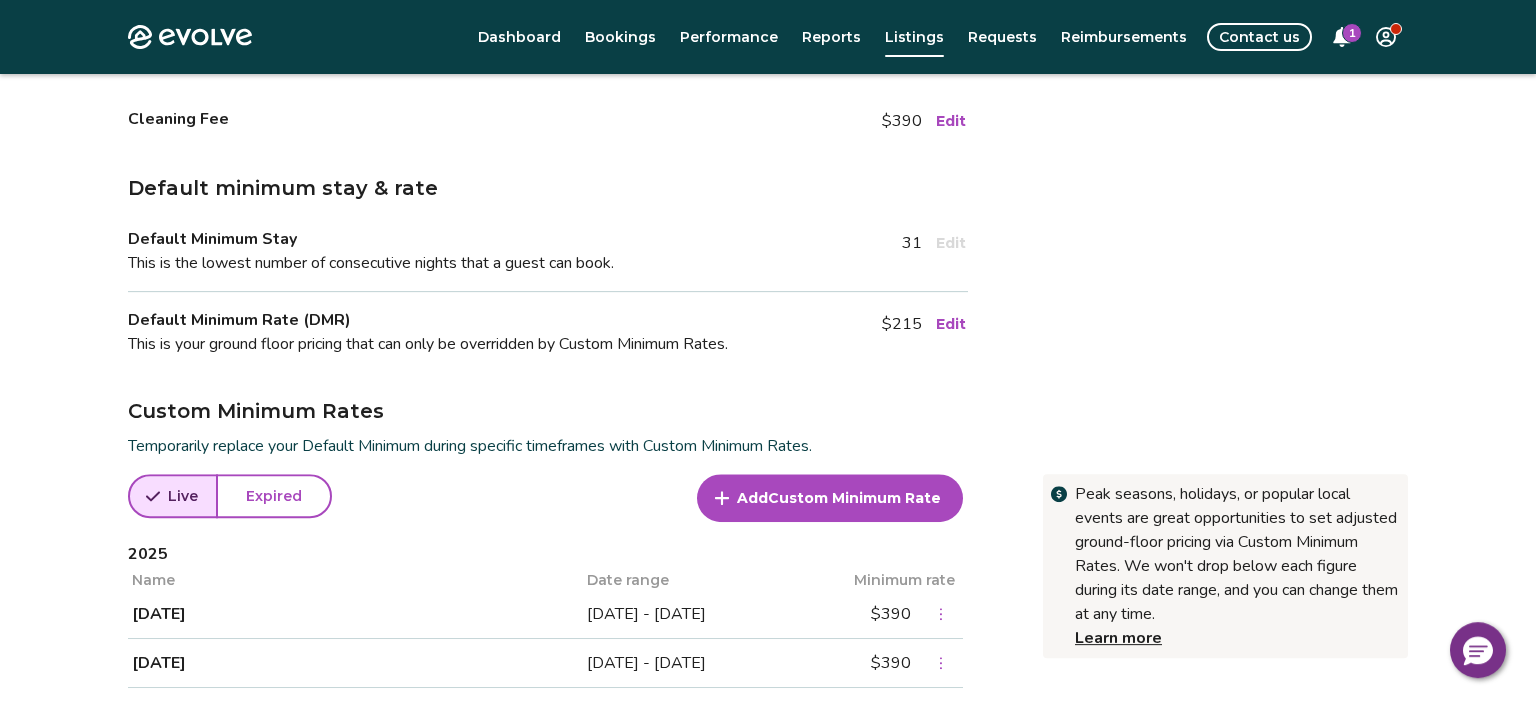 scroll, scrollTop: 316, scrollLeft: 0, axis: vertical 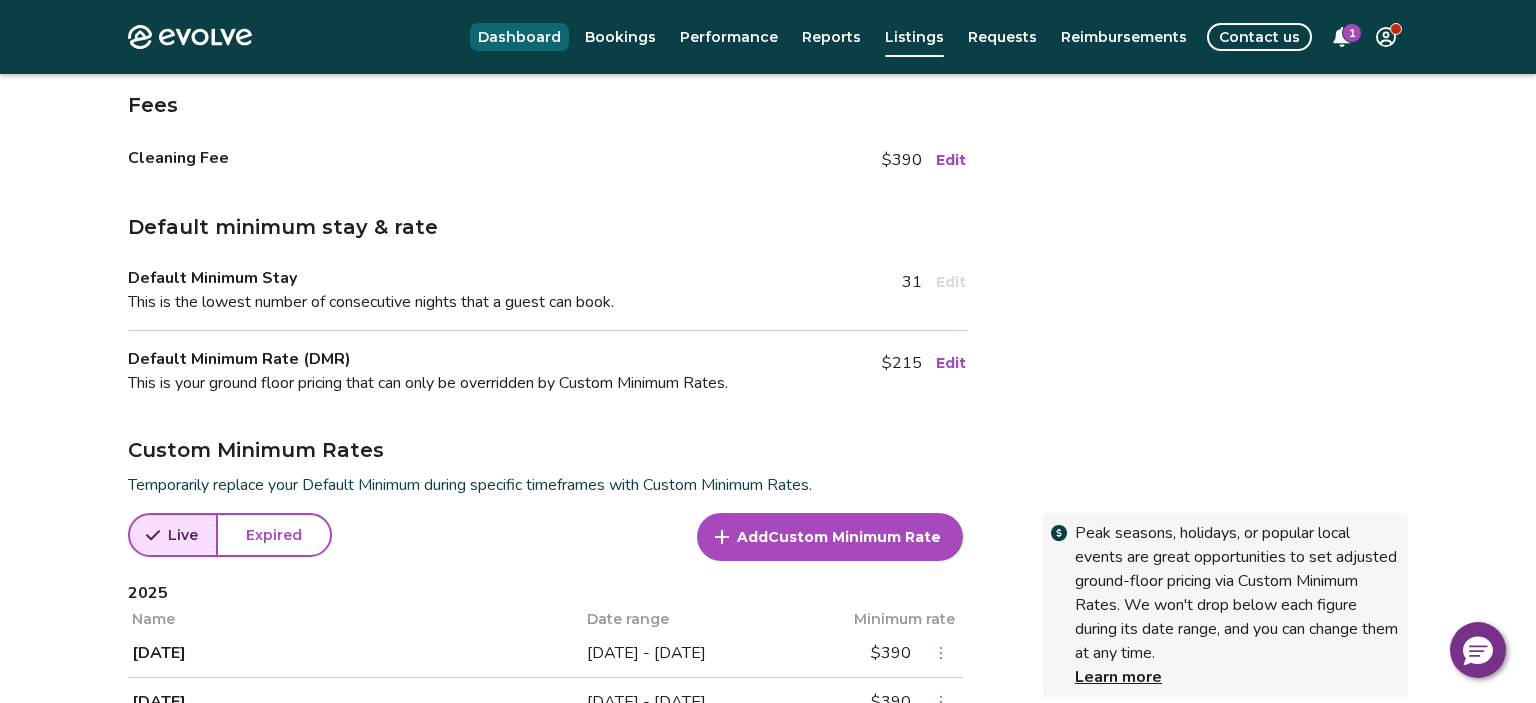 click on "Dashboard" at bounding box center (519, 37) 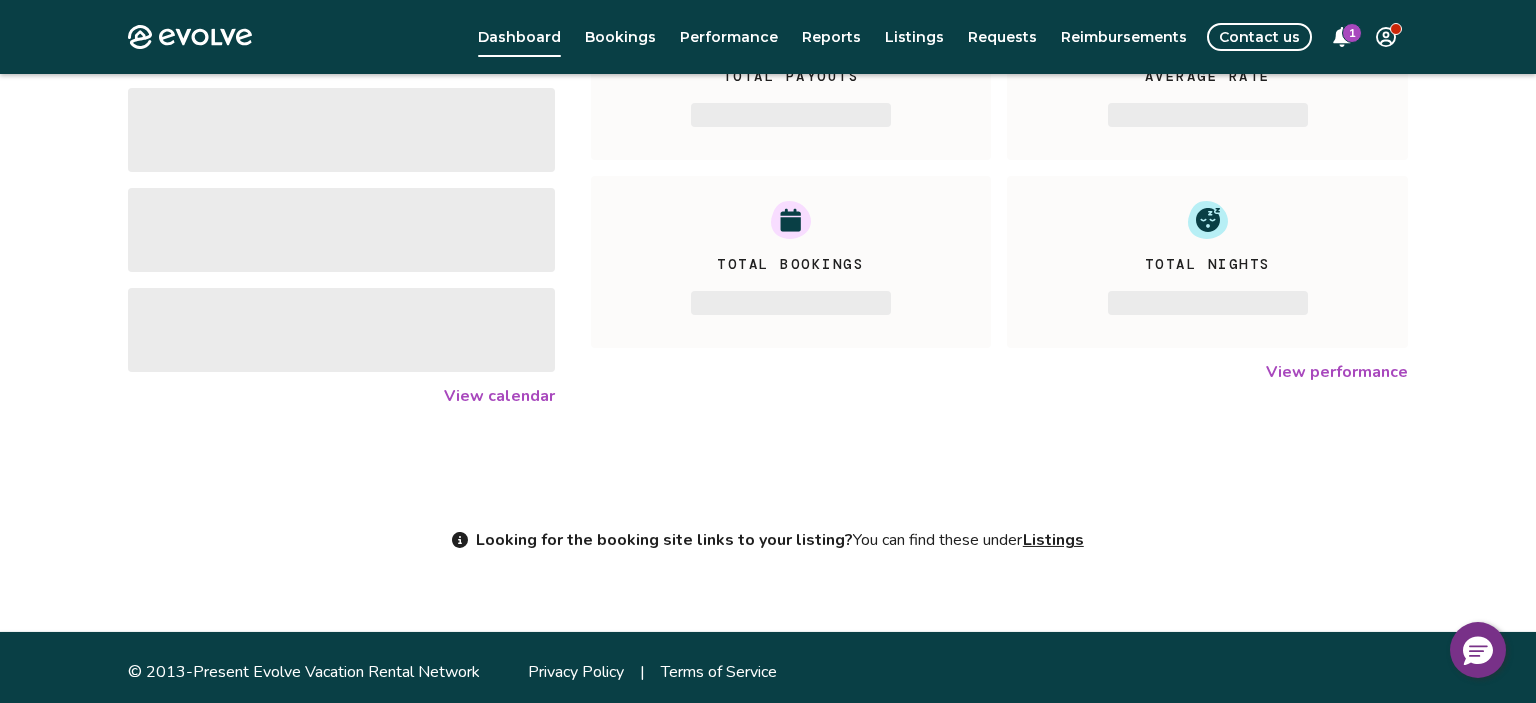 scroll, scrollTop: 382, scrollLeft: 0, axis: vertical 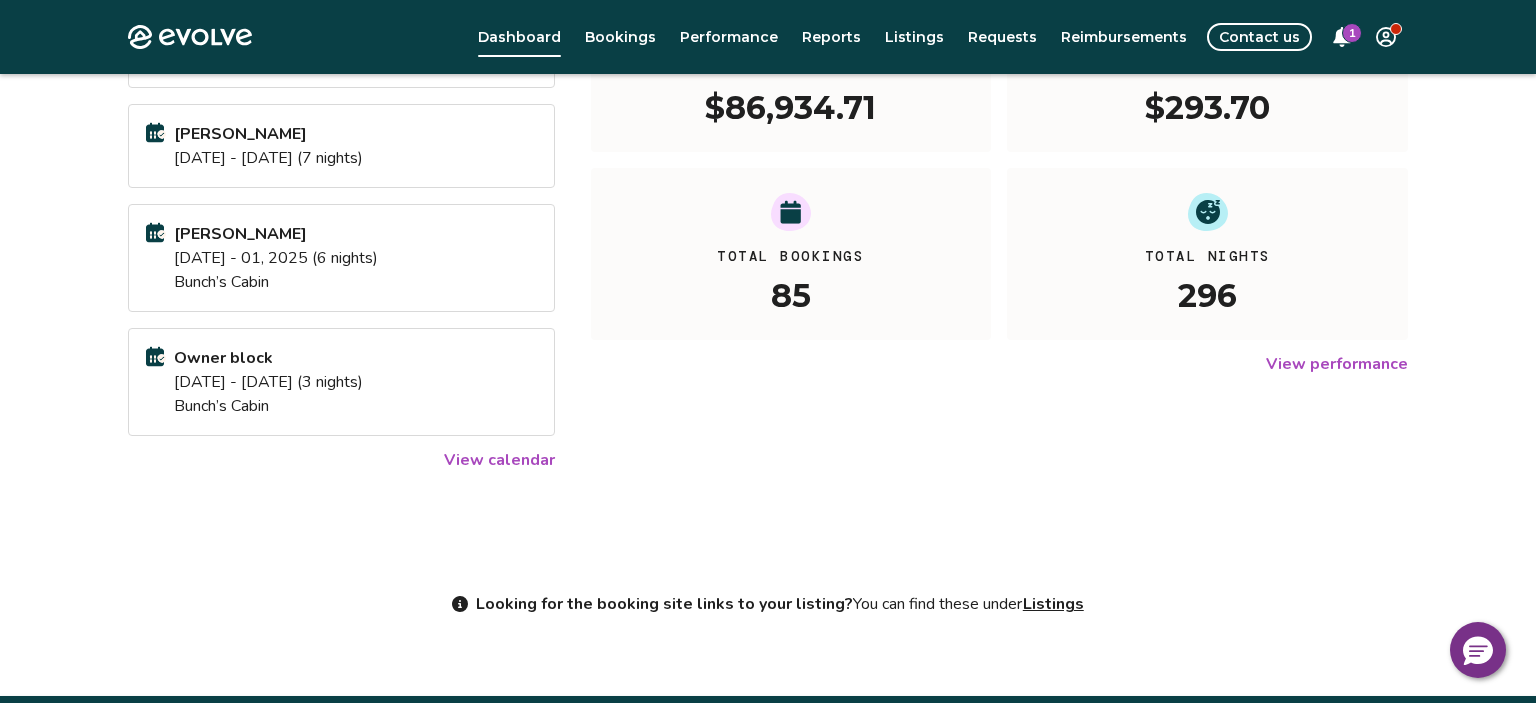 click on "Owner block Aug 01 - 04, 2025 (3 nights) Bunch’s Cabin" at bounding box center (341, 382) 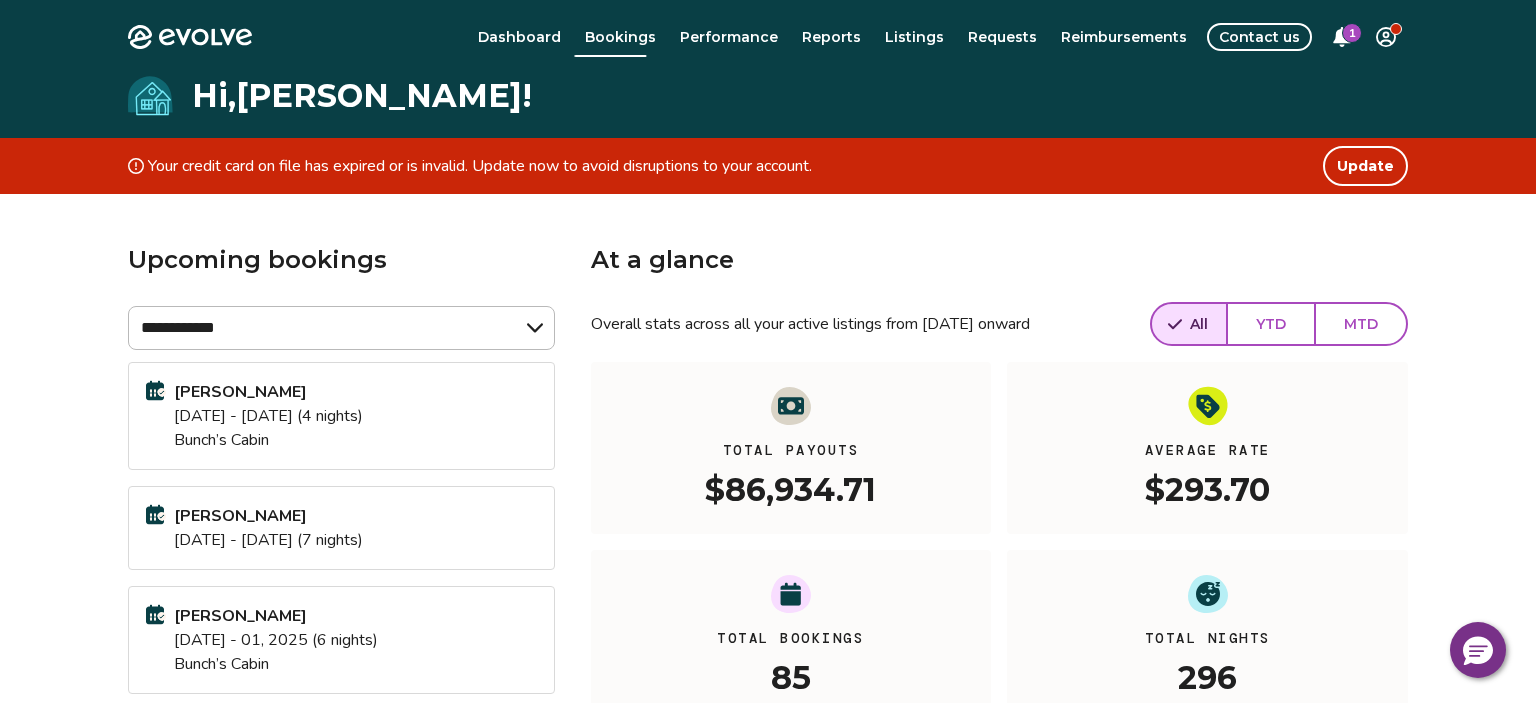 scroll, scrollTop: 382, scrollLeft: 0, axis: vertical 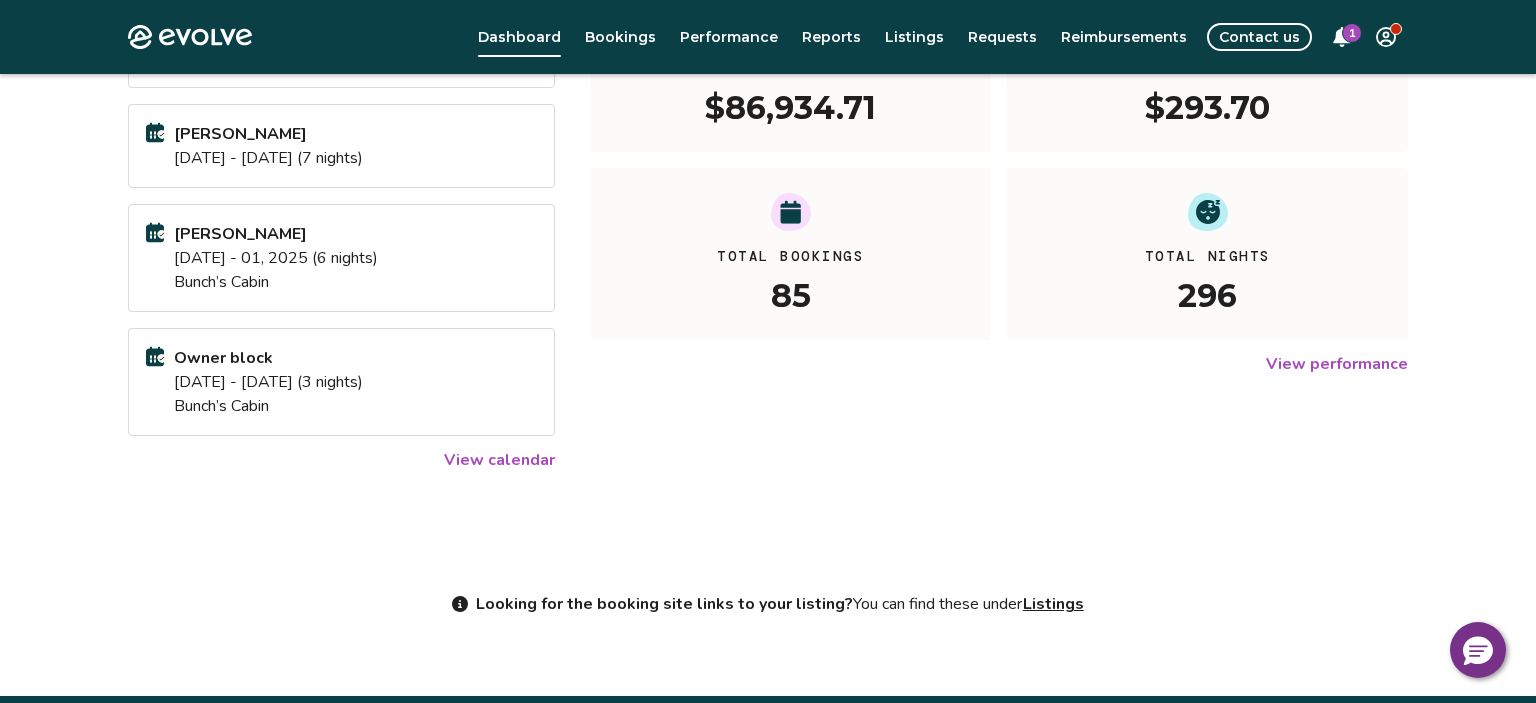 click on "View calendar" at bounding box center (499, 460) 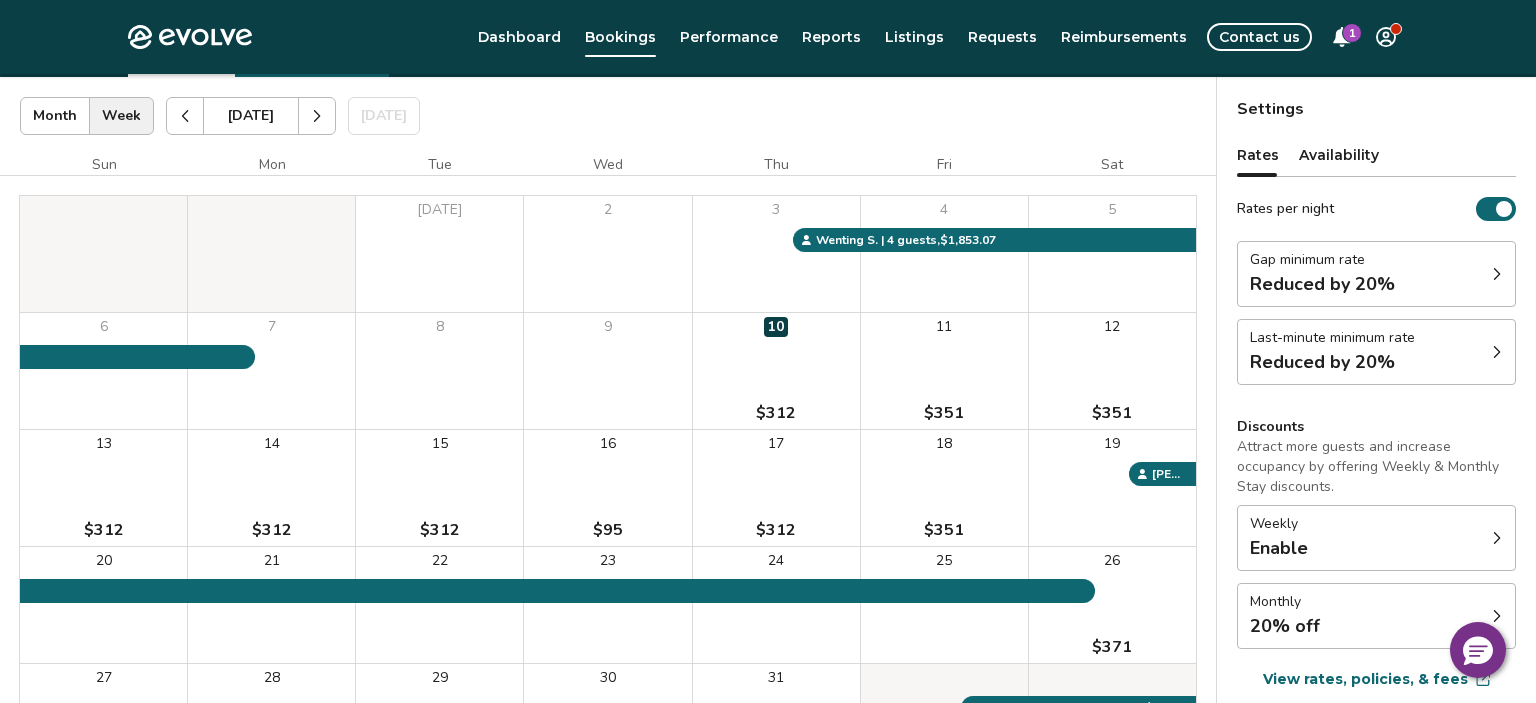 scroll, scrollTop: 0, scrollLeft: 0, axis: both 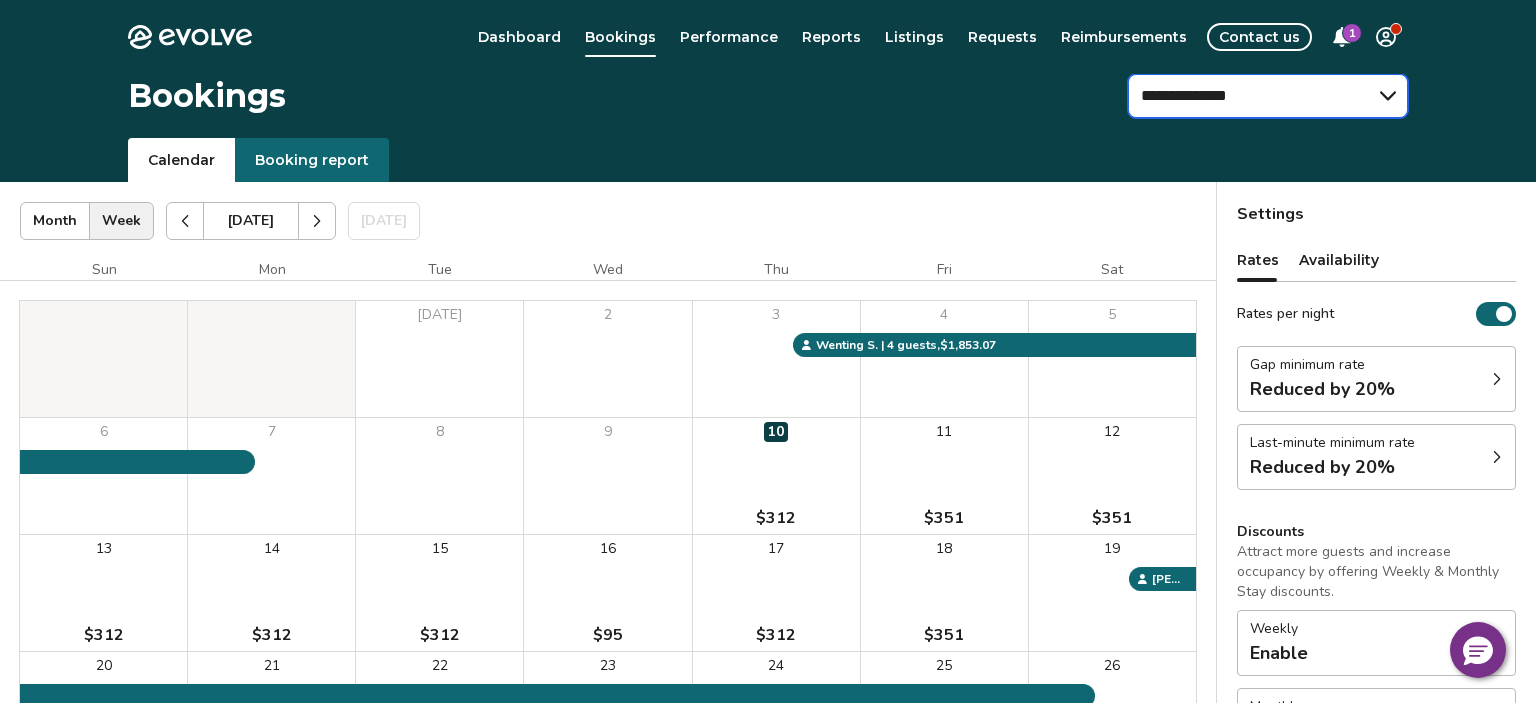 click on "**********" at bounding box center [1268, 96] 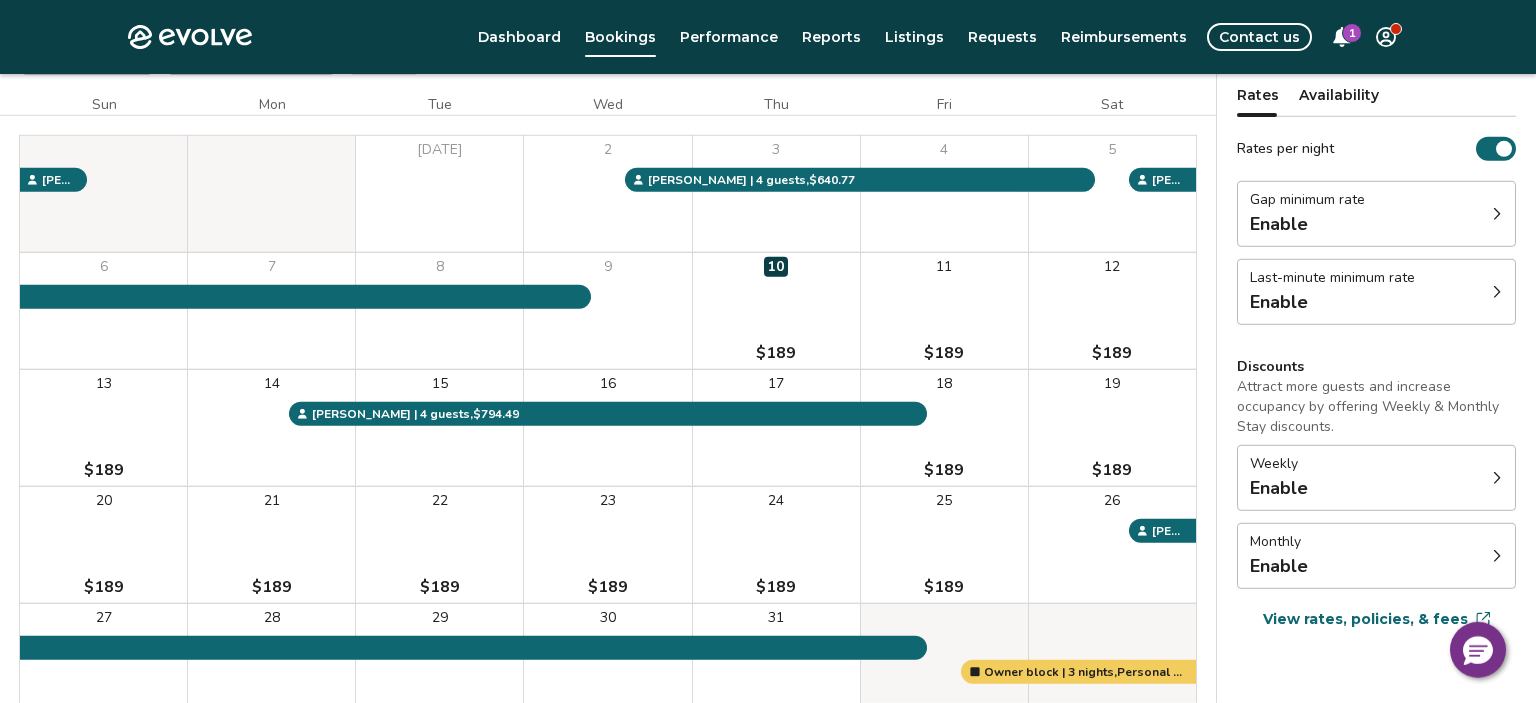 scroll, scrollTop: 211, scrollLeft: 0, axis: vertical 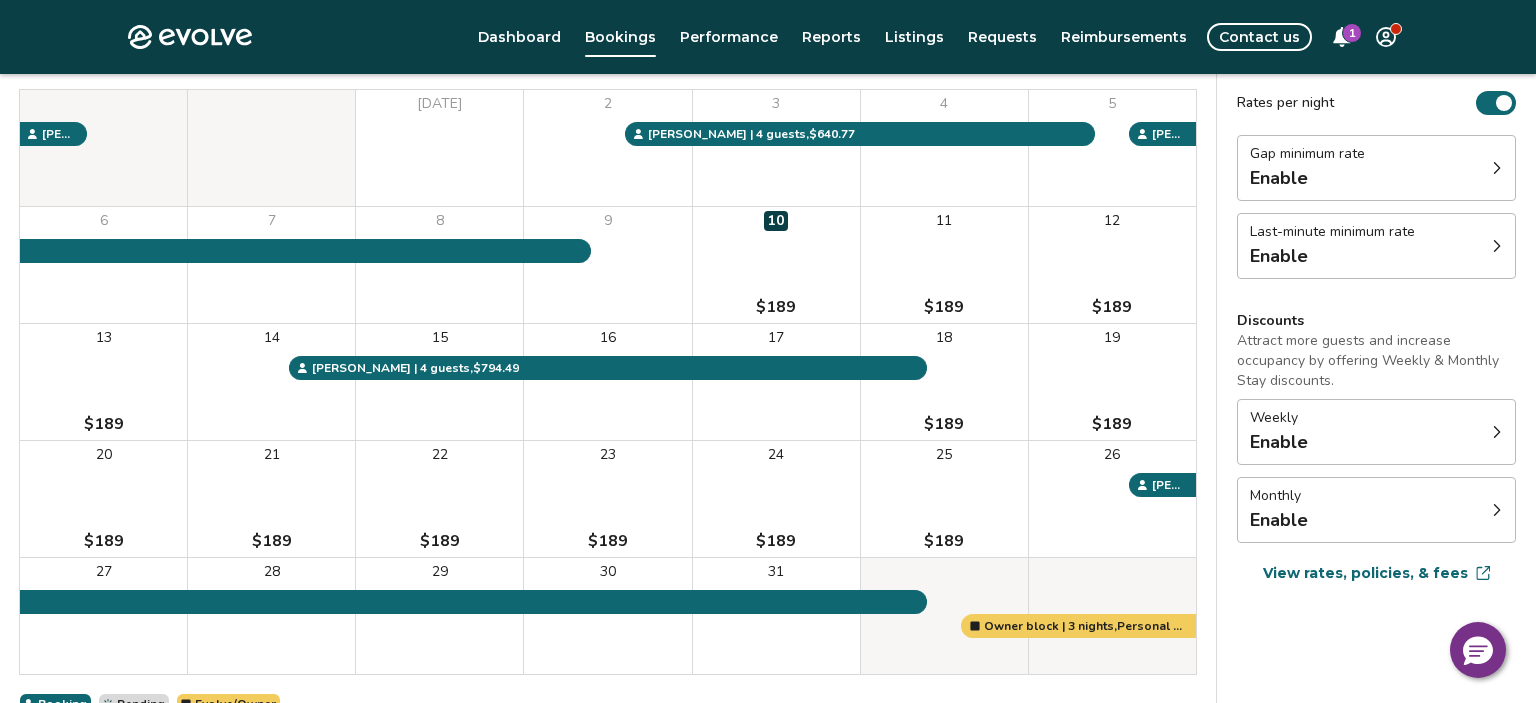 click on "View rates, policies, & fees" at bounding box center (1365, 573) 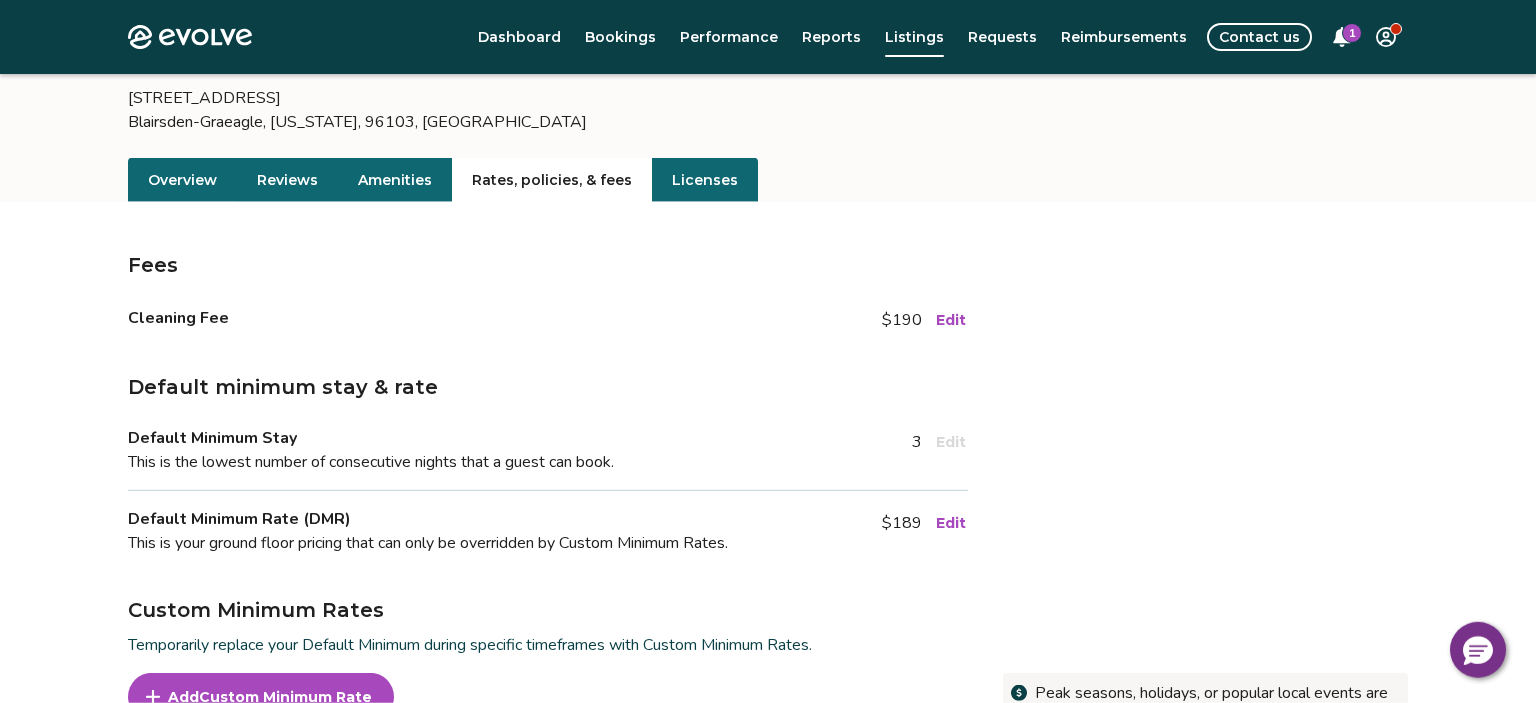 scroll, scrollTop: 211, scrollLeft: 0, axis: vertical 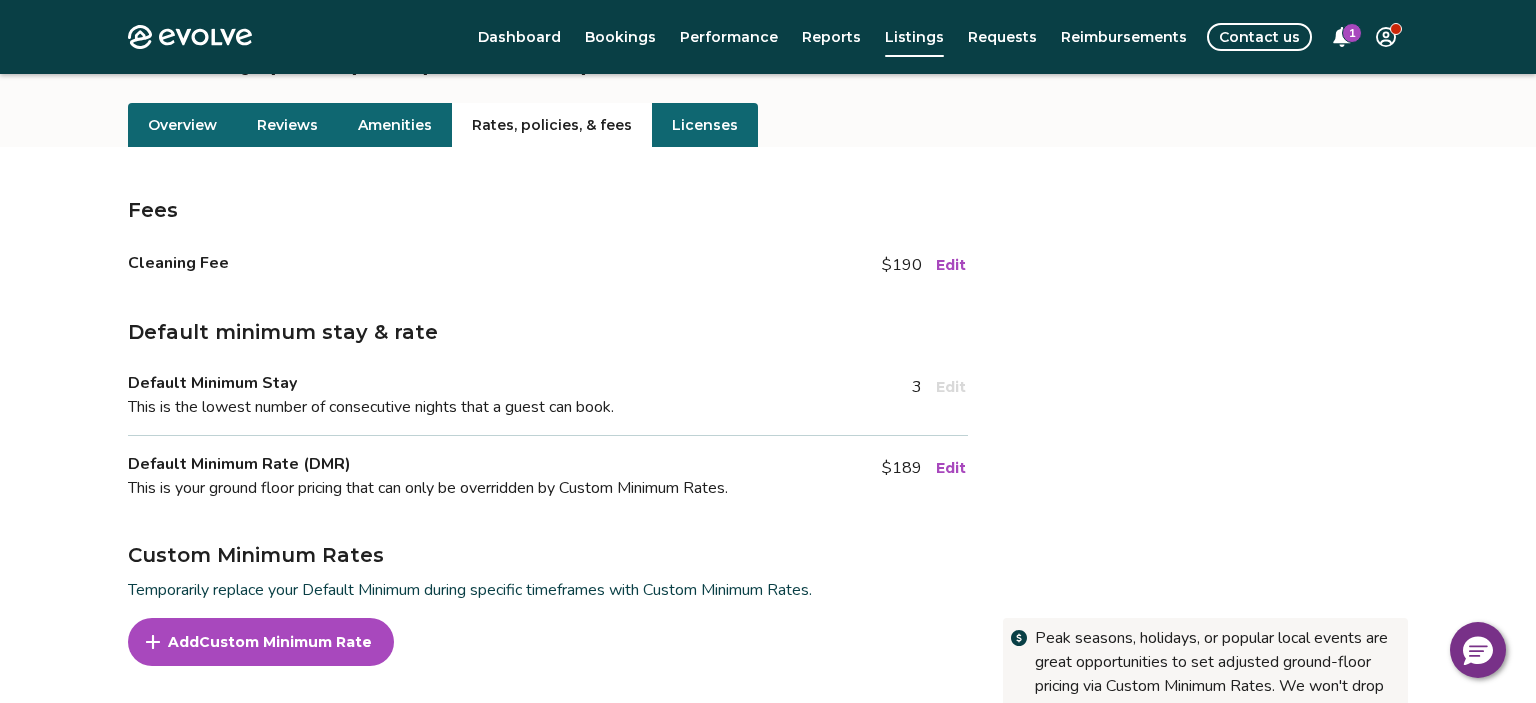 click on "Edit" at bounding box center [951, 468] 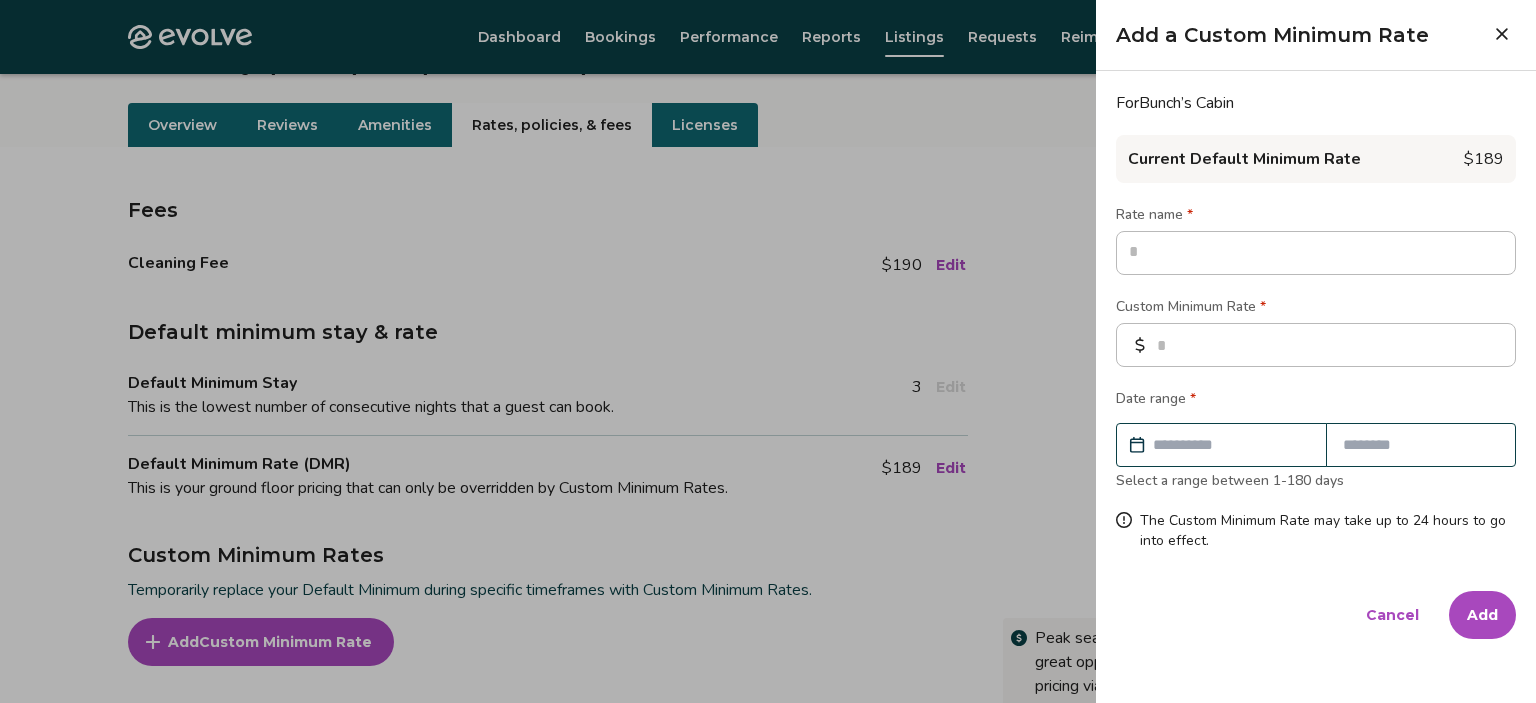 type on "*" 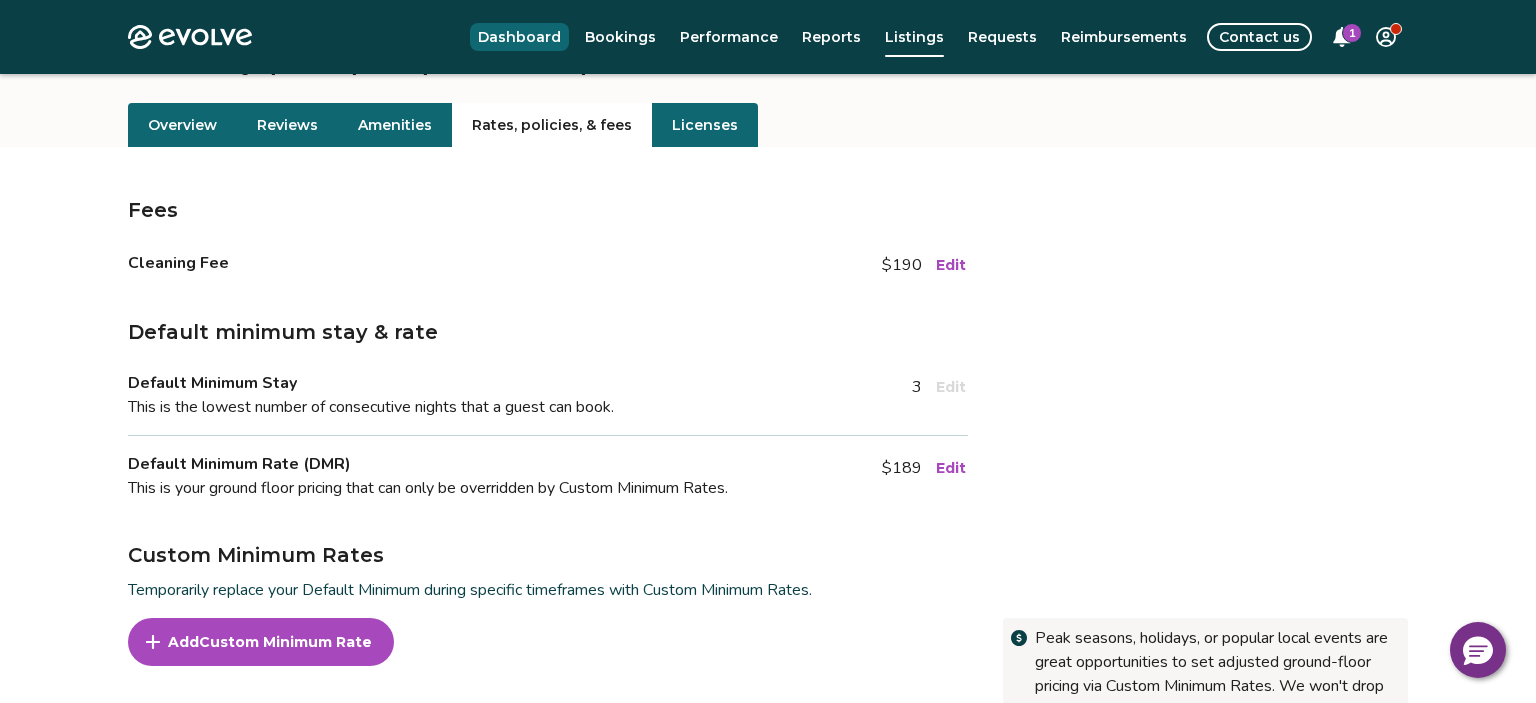 click on "Dashboard" at bounding box center (519, 37) 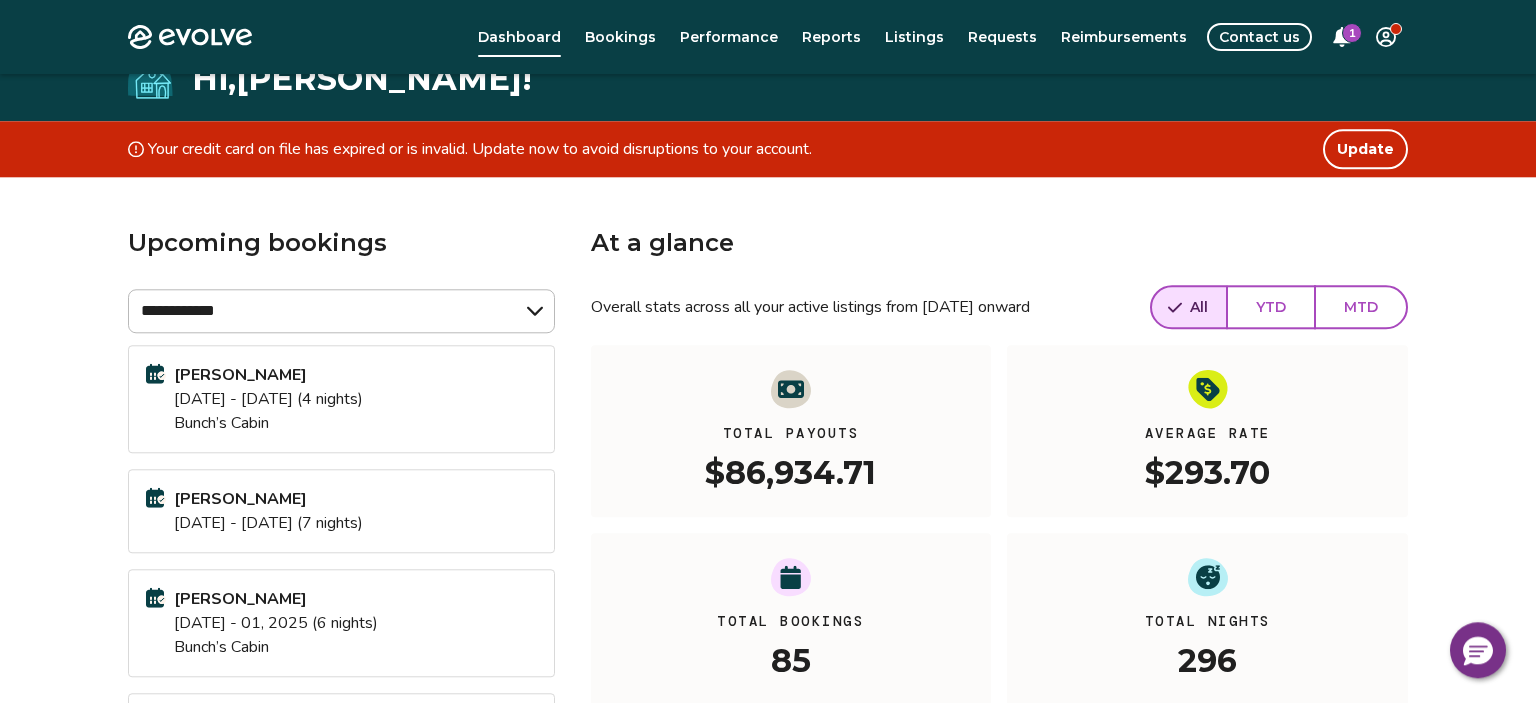 scroll, scrollTop: 0, scrollLeft: 0, axis: both 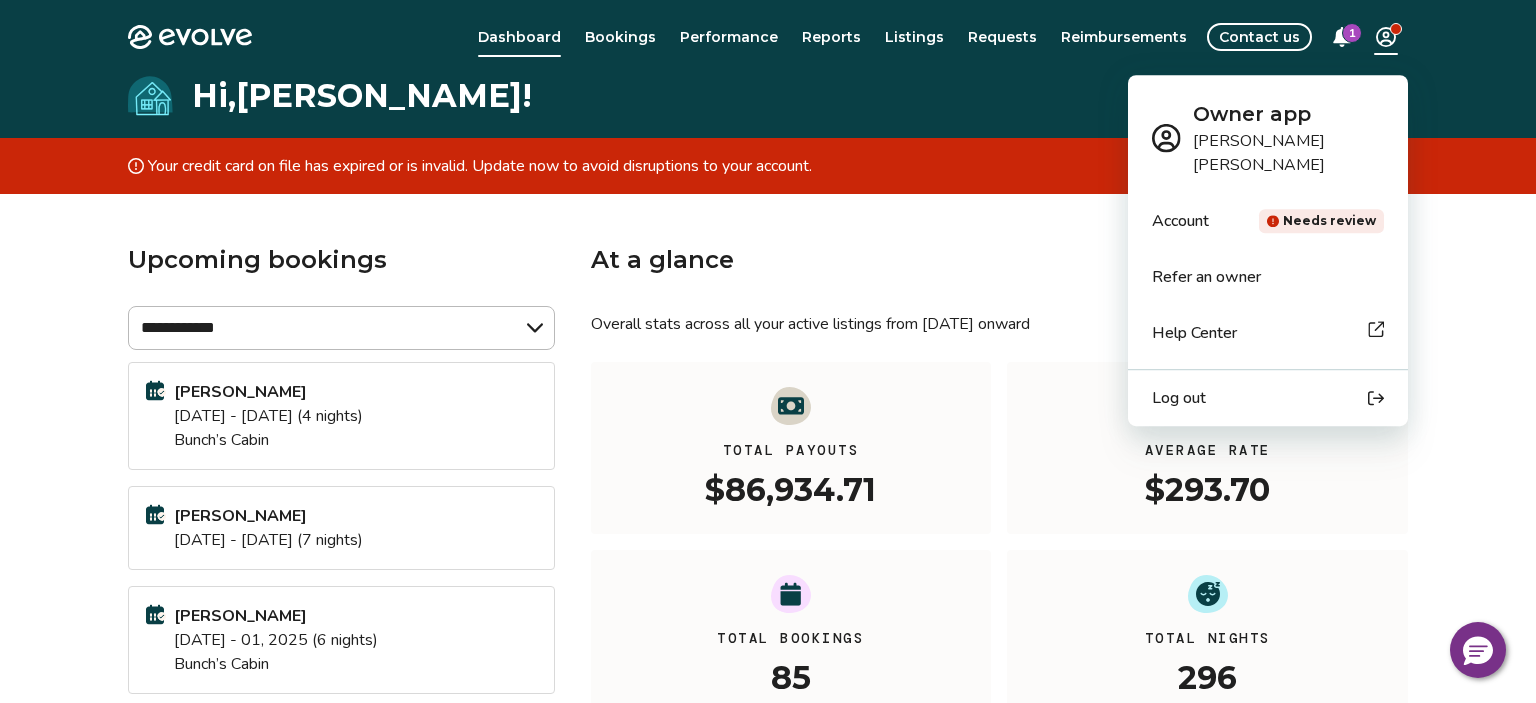 click on "**********" at bounding box center (768, 579) 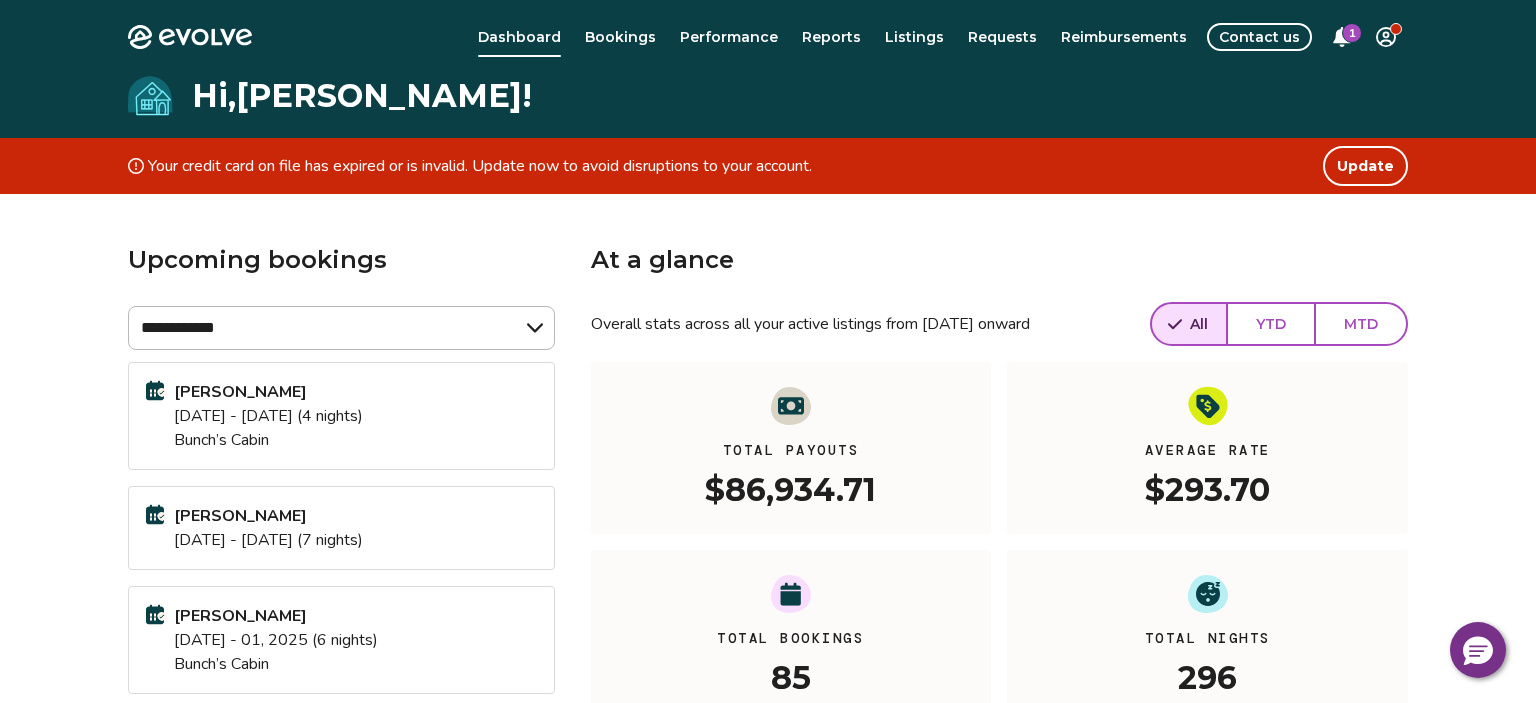 click on "**********" at bounding box center [768, 579] 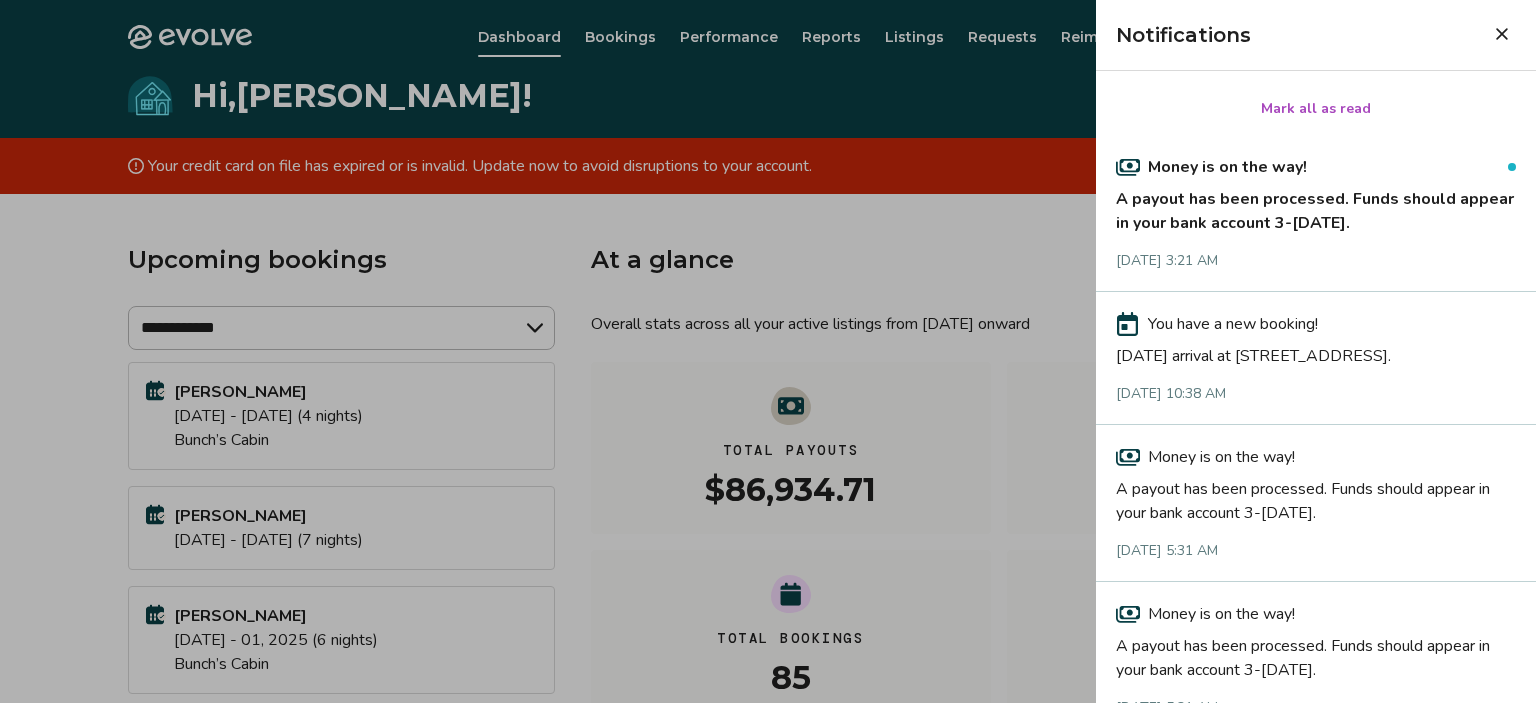 click on "Mark all as read" at bounding box center (1316, 109) 